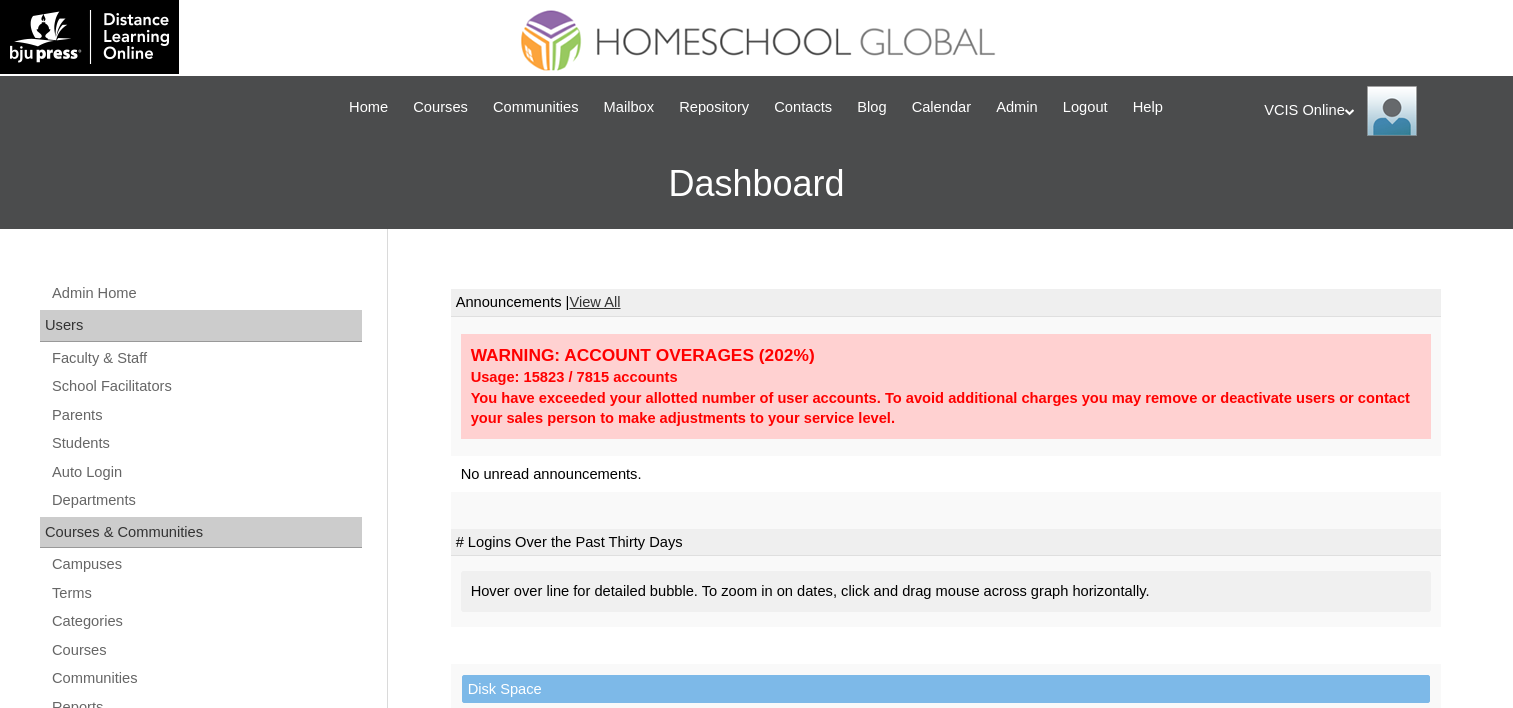 scroll, scrollTop: 0, scrollLeft: 0, axis: both 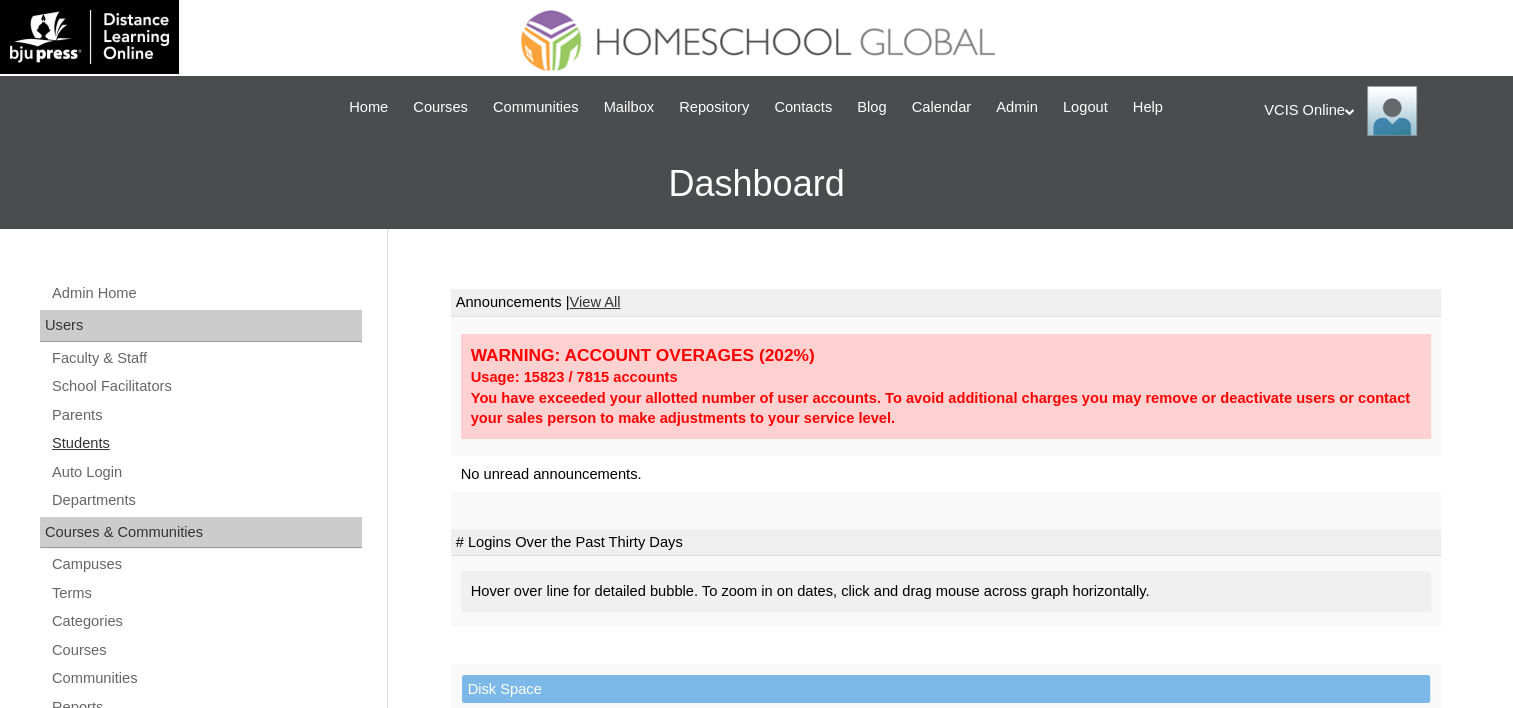 click on "Students" at bounding box center [206, 443] 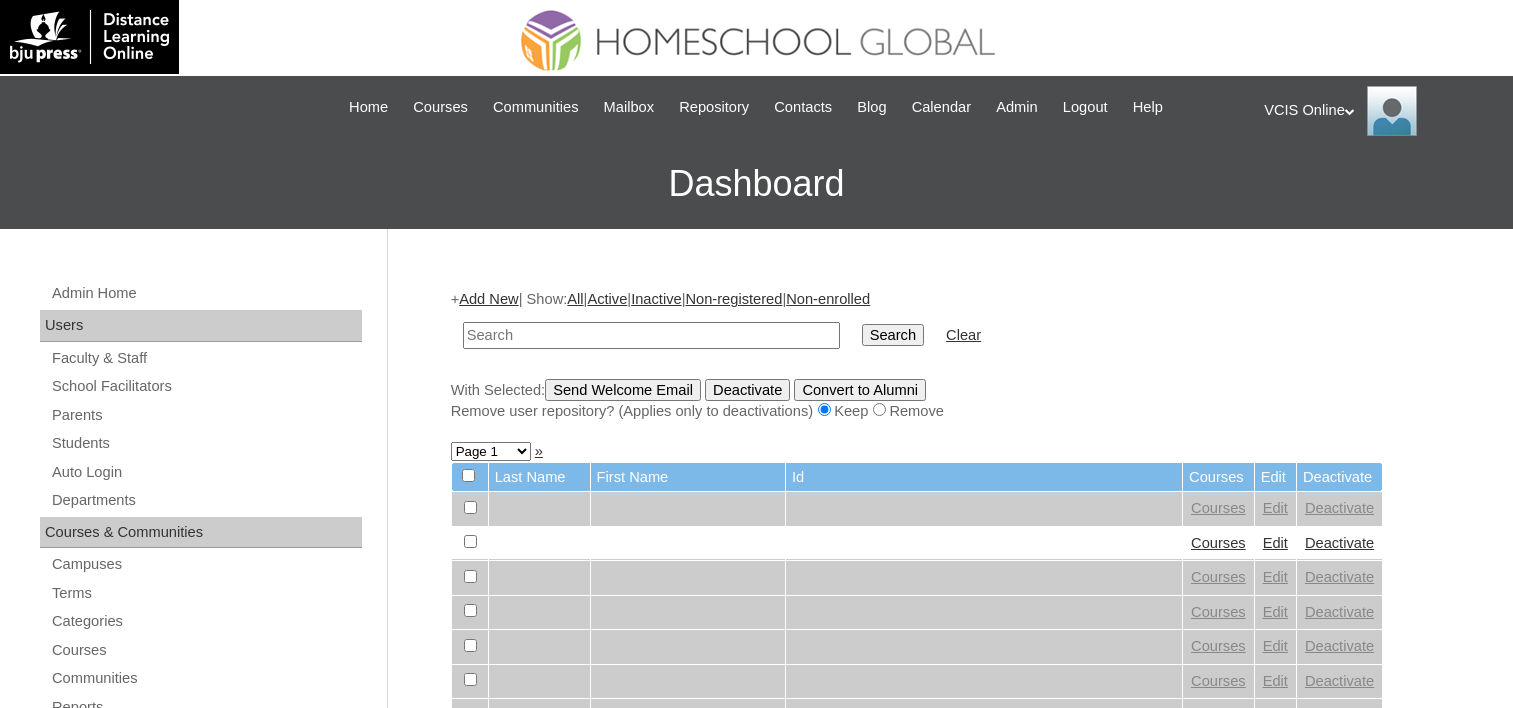 scroll, scrollTop: 0, scrollLeft: 0, axis: both 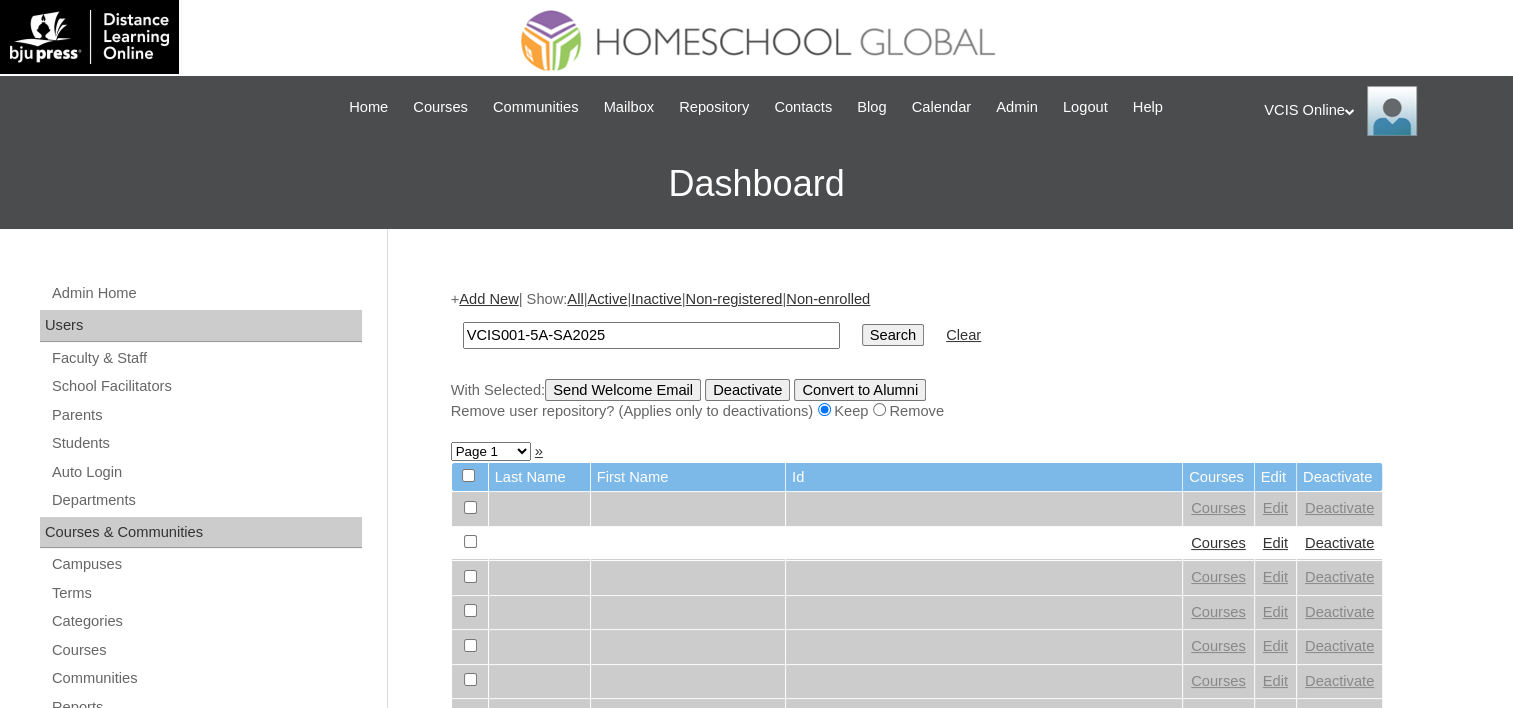 type on "VCIS001-5A-SA2025" 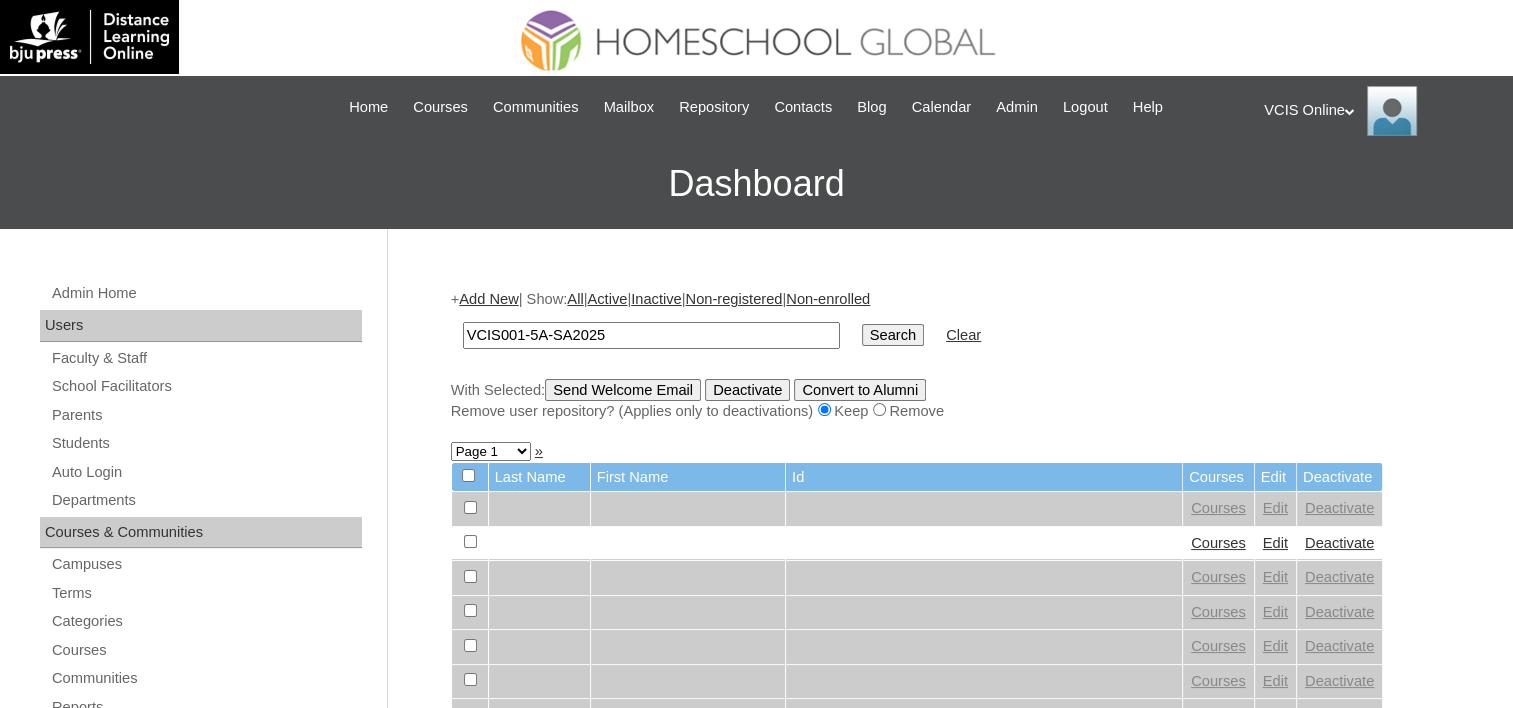 click on "Search" at bounding box center [893, 335] 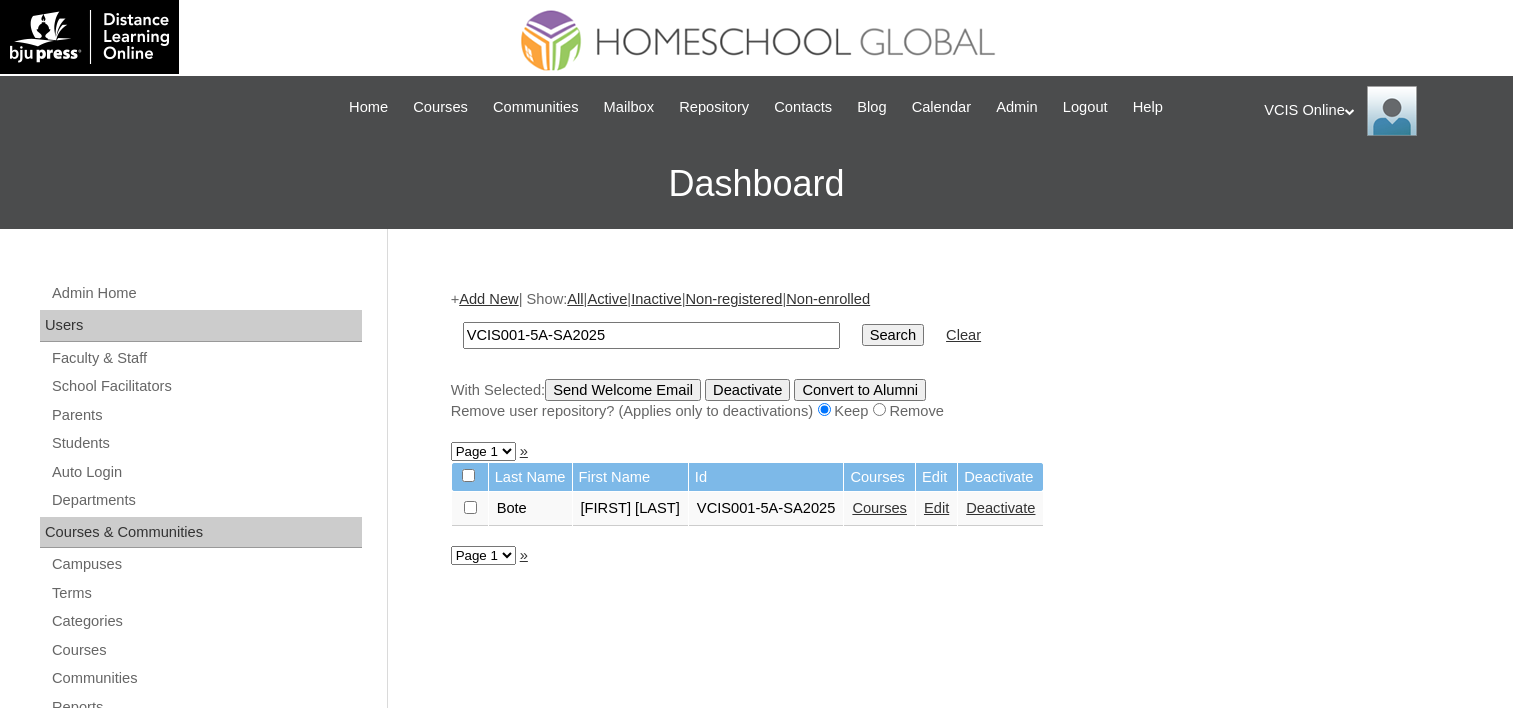 scroll, scrollTop: 0, scrollLeft: 0, axis: both 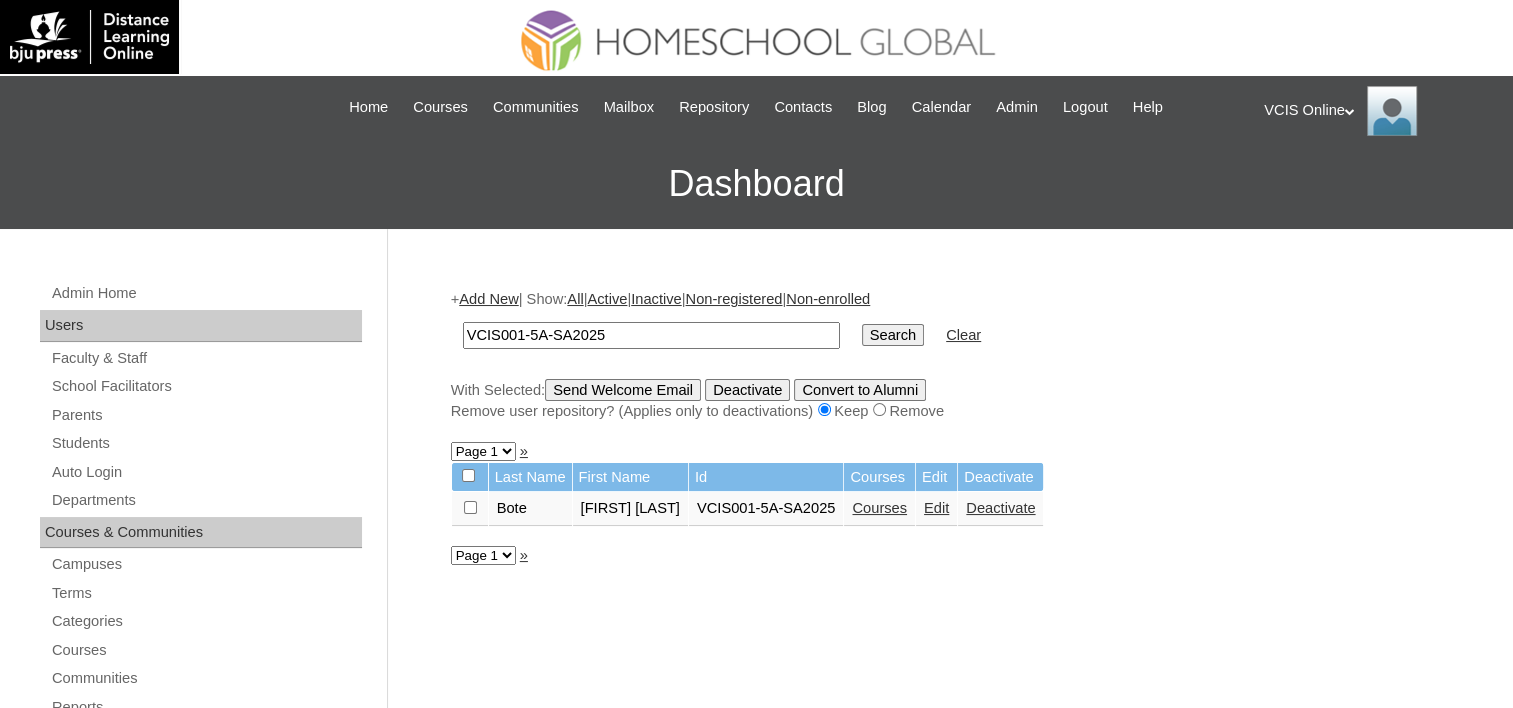 click on "Edit" at bounding box center [936, 508] 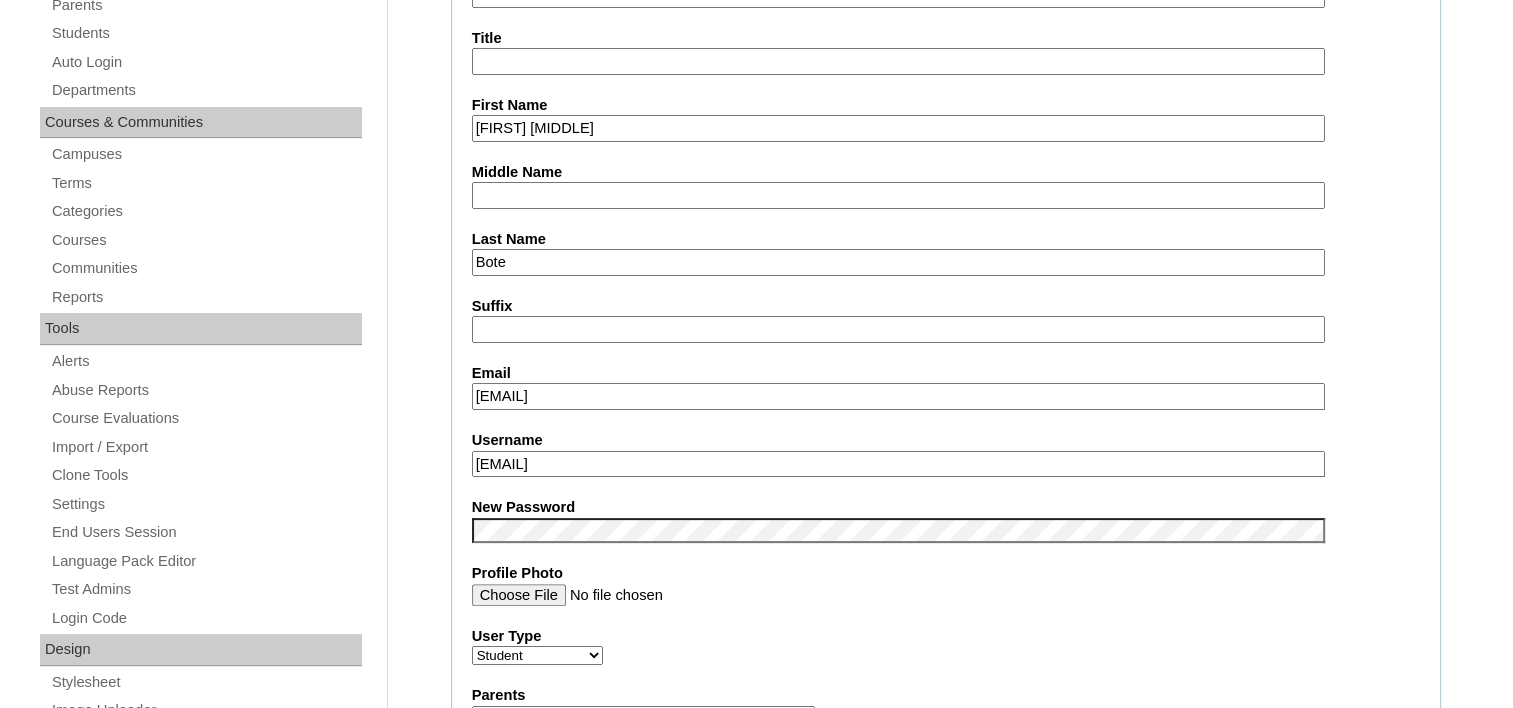 scroll, scrollTop: 443, scrollLeft: 0, axis: vertical 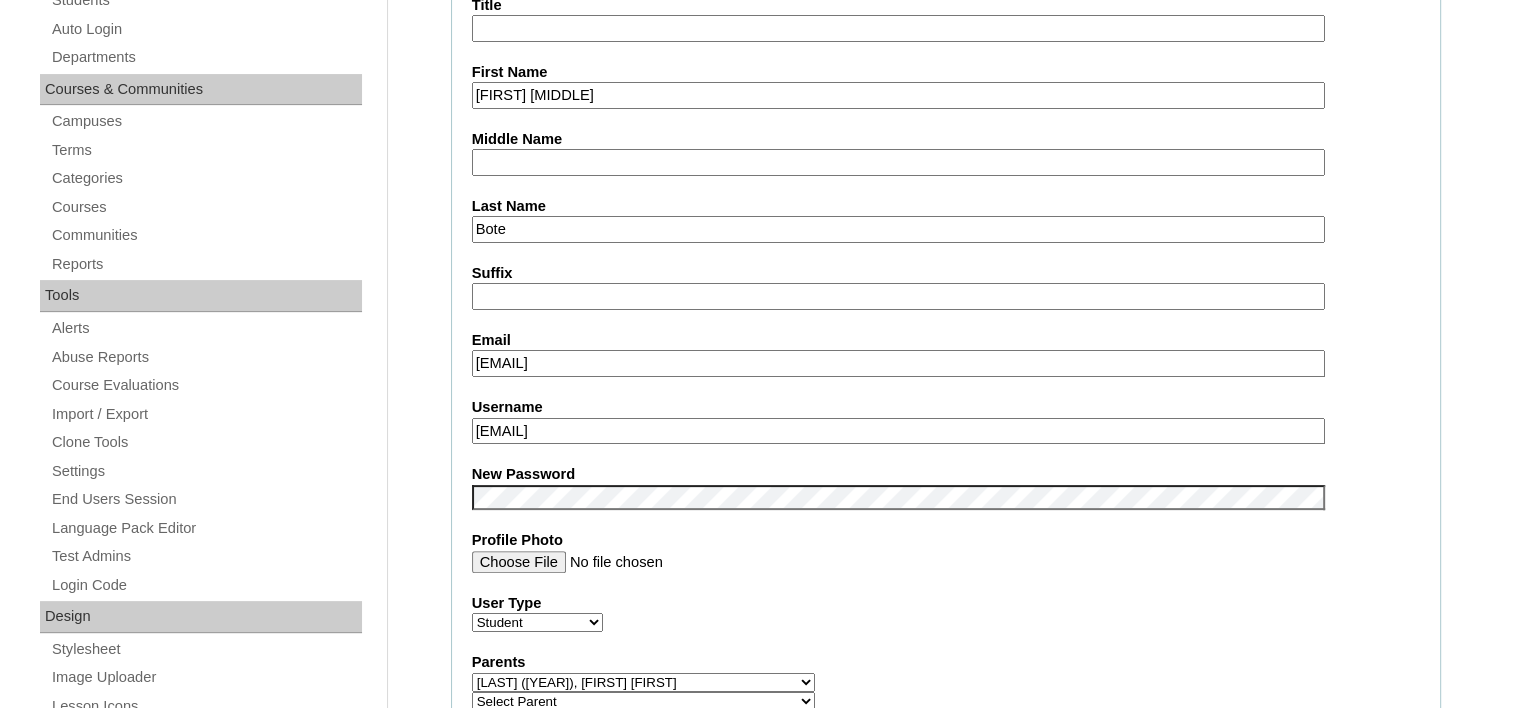 click on "LRBOTE@gmail.com" at bounding box center [898, 363] 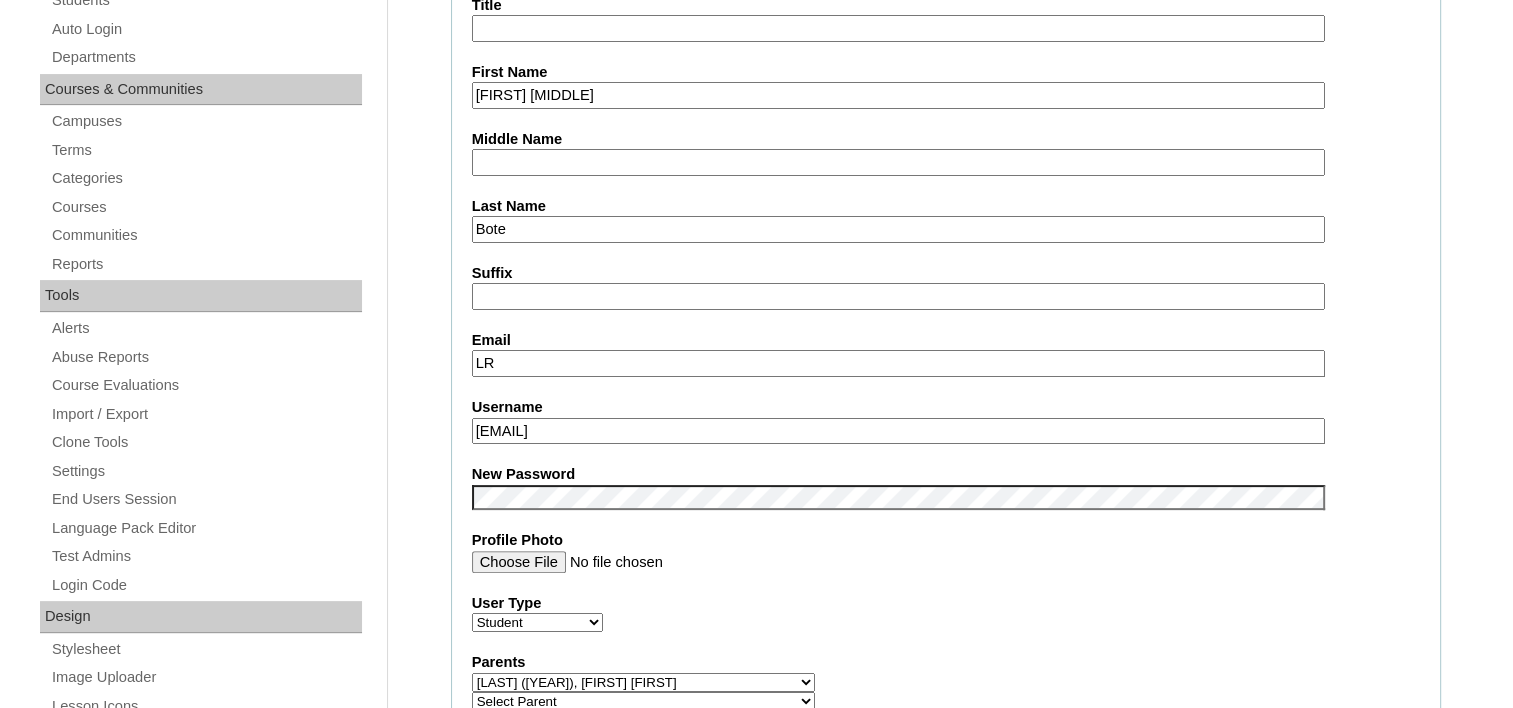 type on "L" 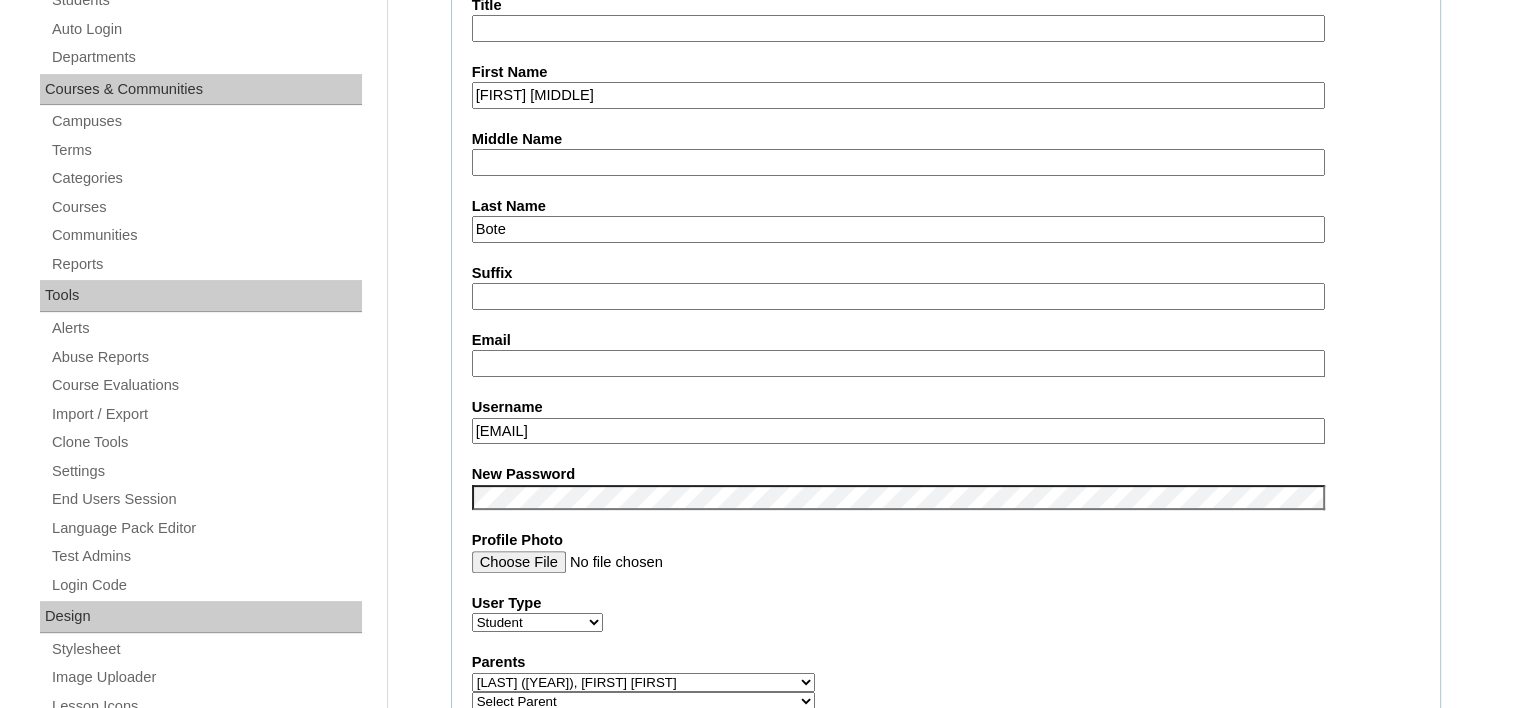 paste on "anbote.student@vcis.edu.ph" 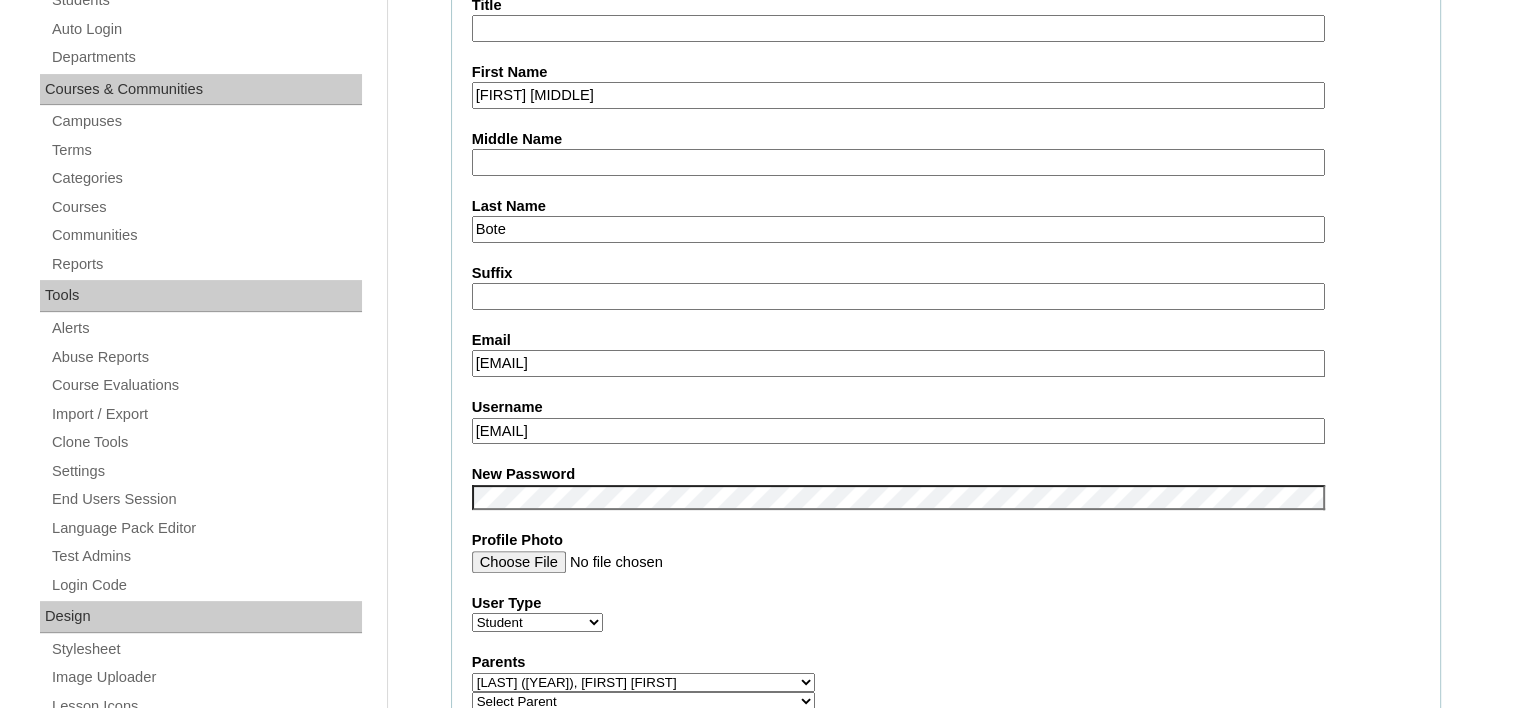 type on "anbote.student@vcis.edu.ph" 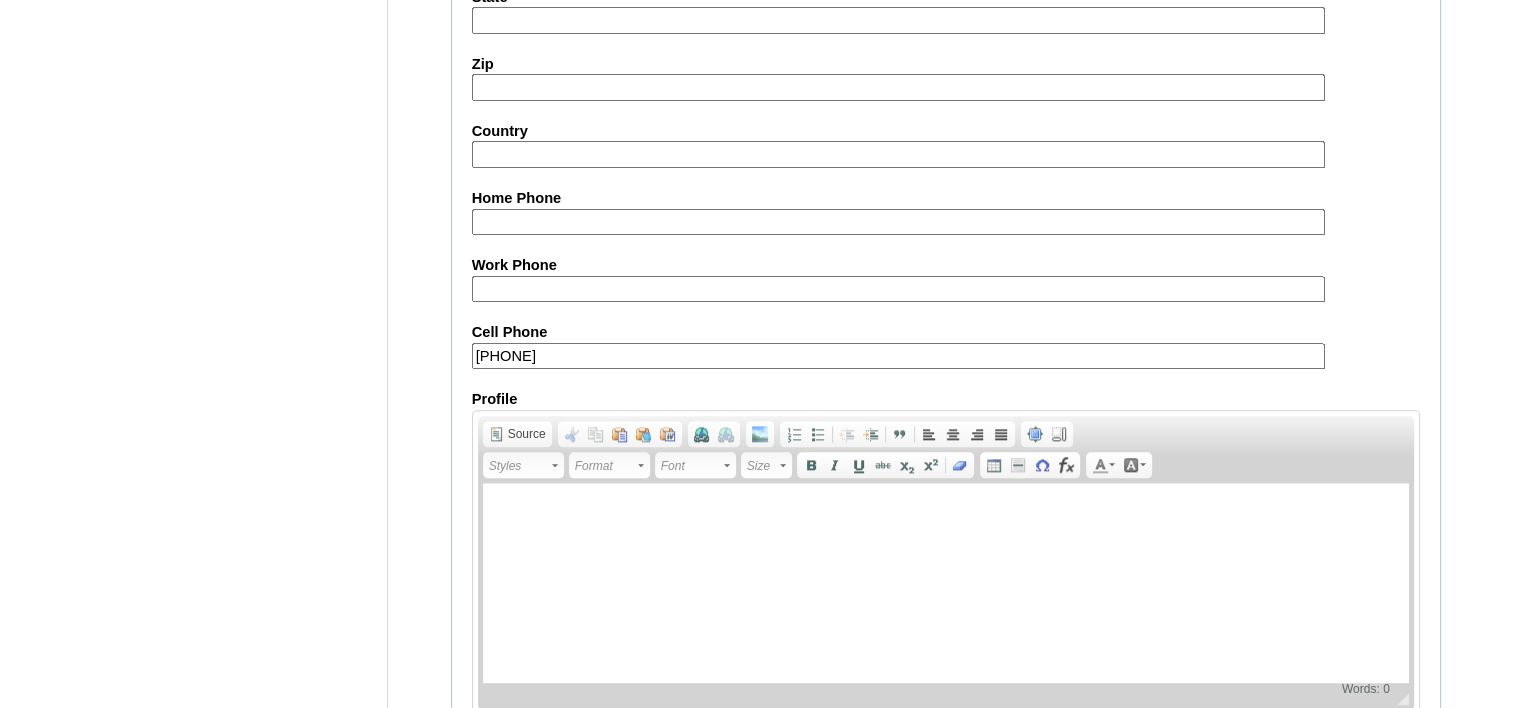 scroll, scrollTop: 2335, scrollLeft: 0, axis: vertical 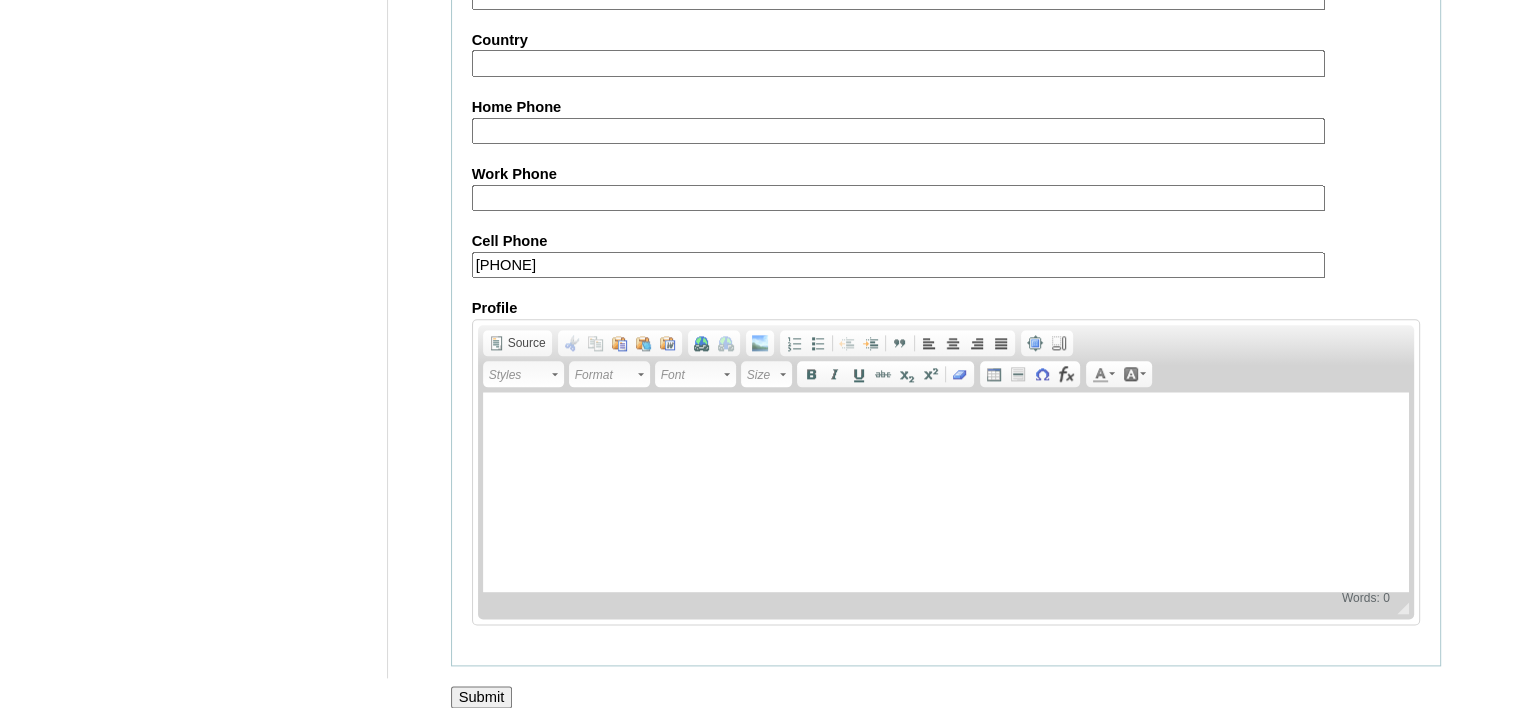 click on "Submit" at bounding box center [482, 697] 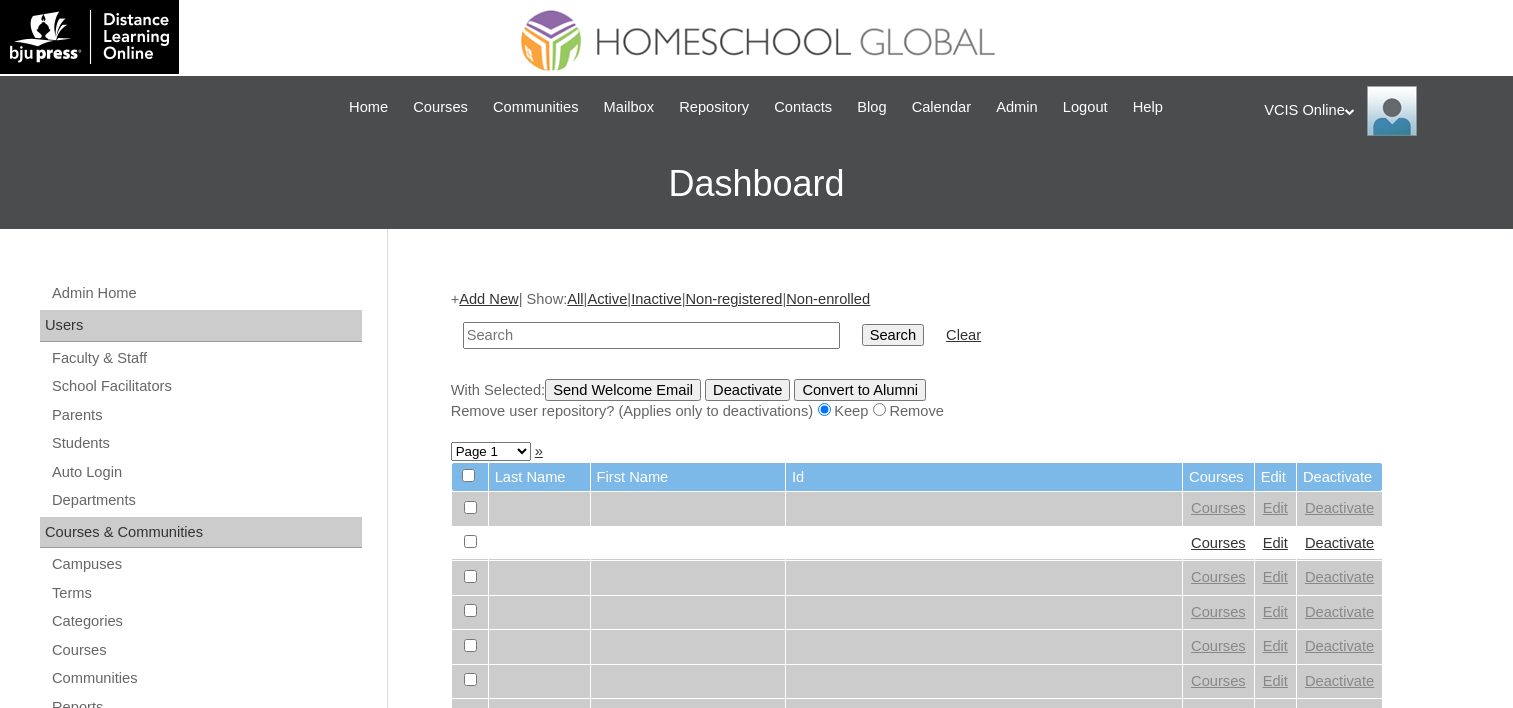 scroll, scrollTop: 0, scrollLeft: 0, axis: both 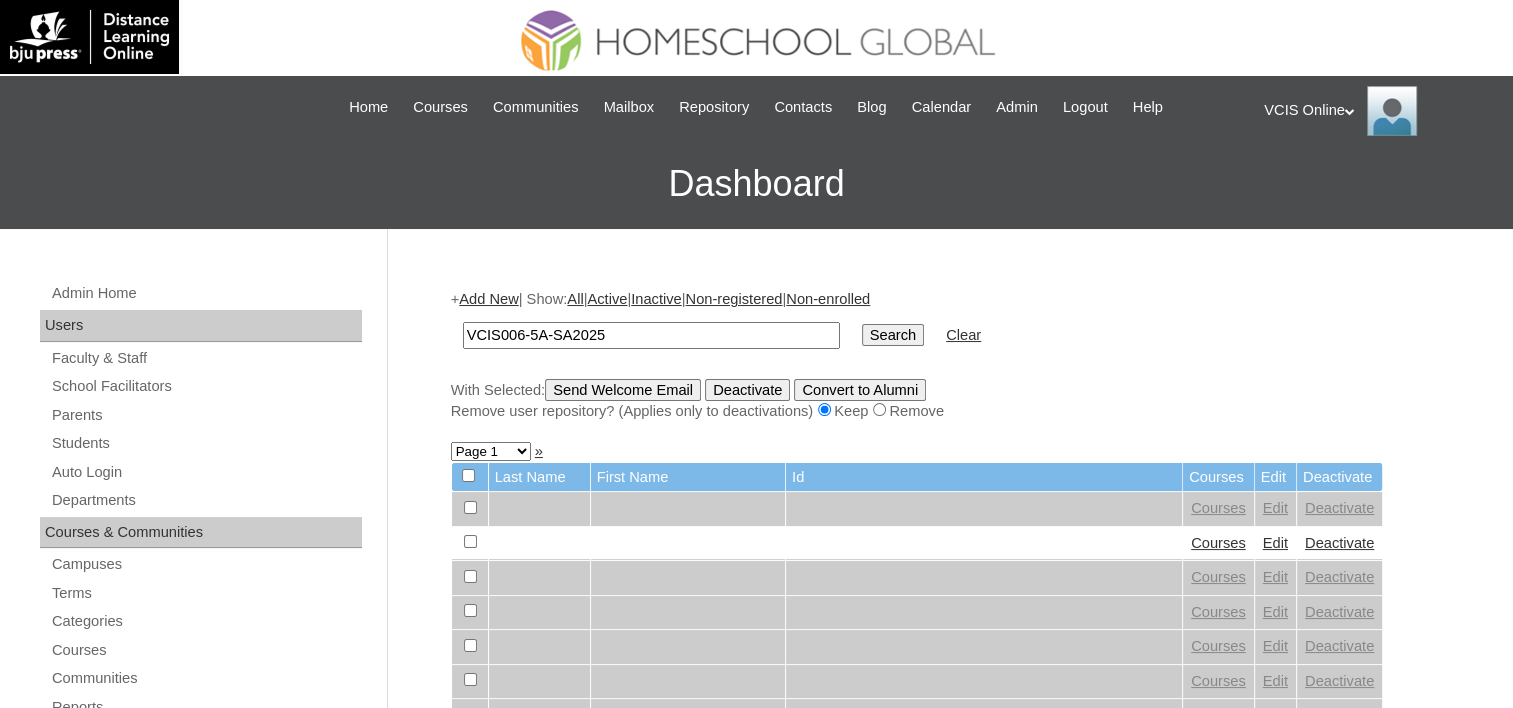 type on "VCIS006-5A-SA2025" 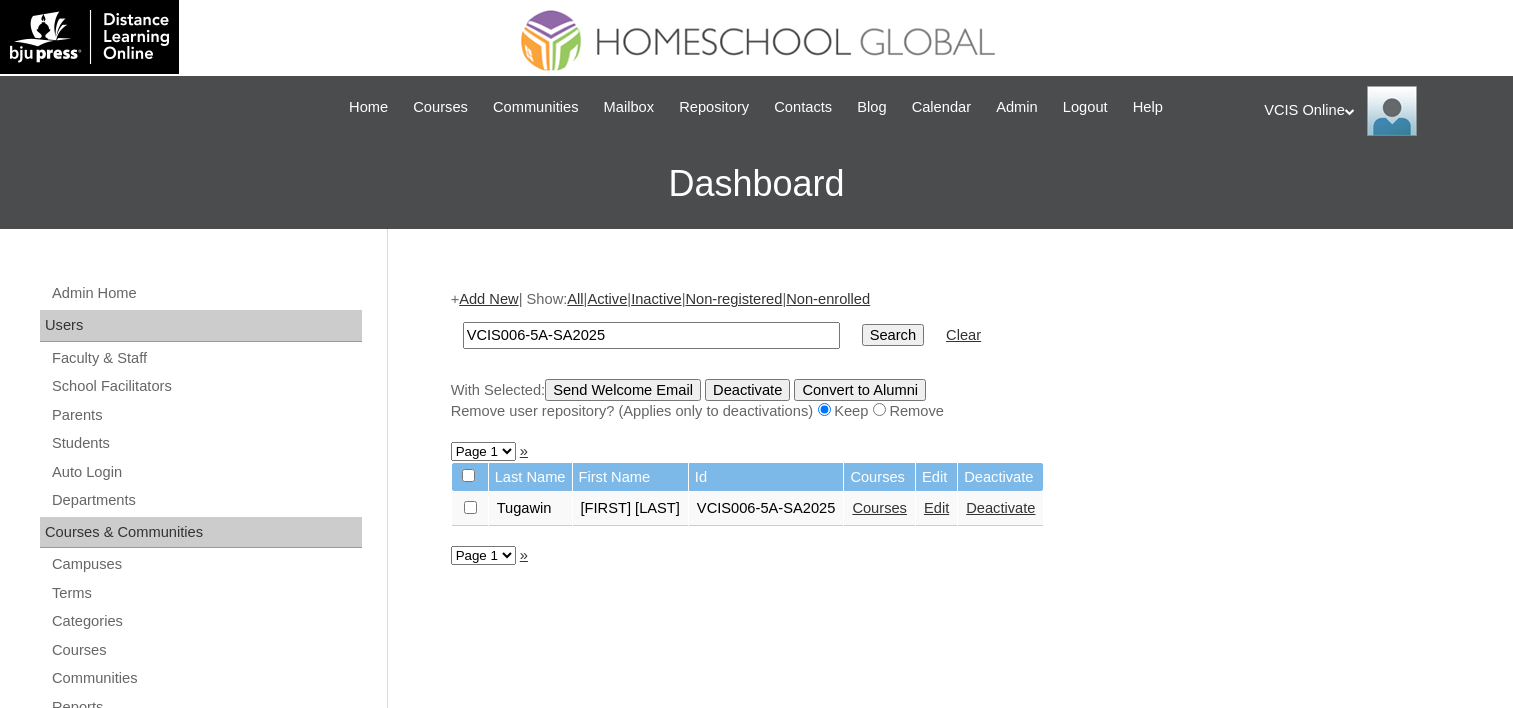 scroll, scrollTop: 0, scrollLeft: 0, axis: both 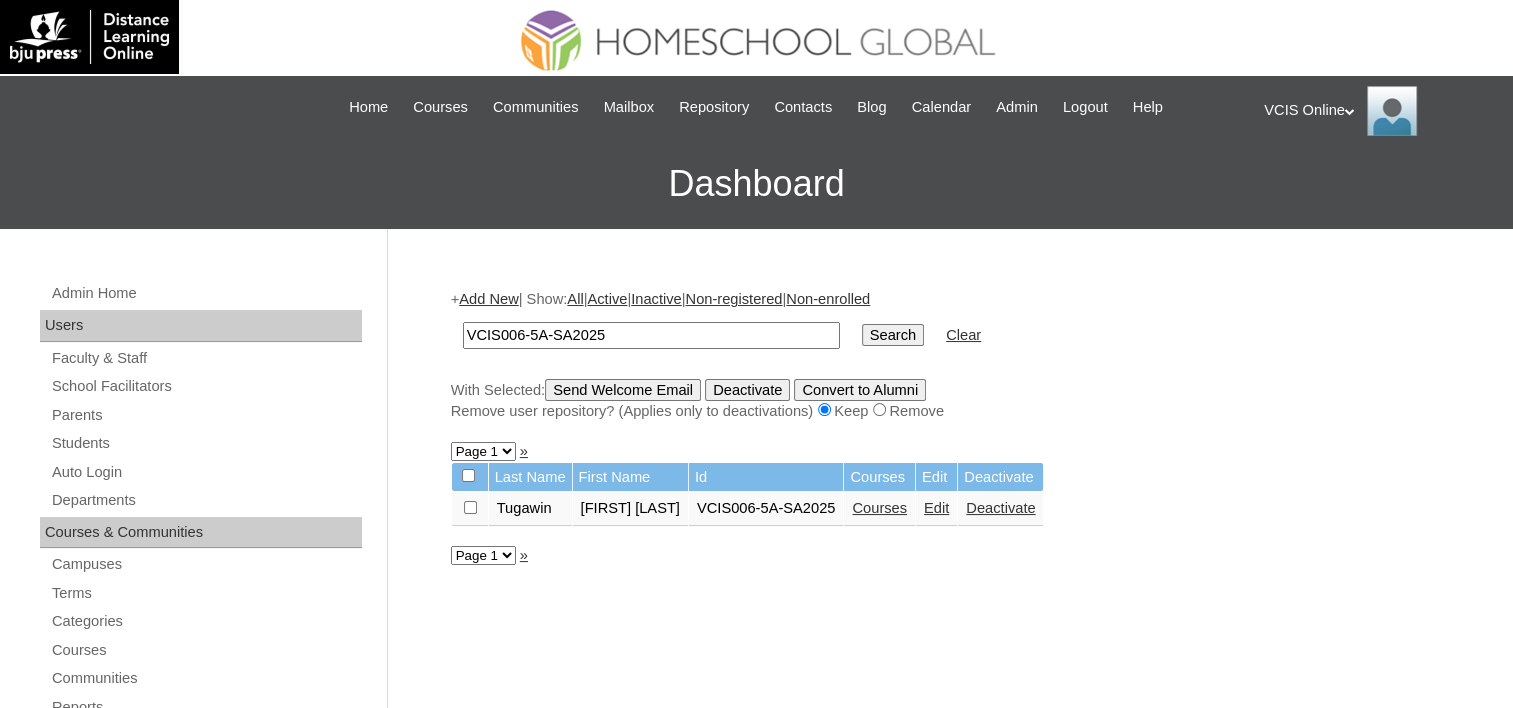 click on "Edit" at bounding box center (936, 508) 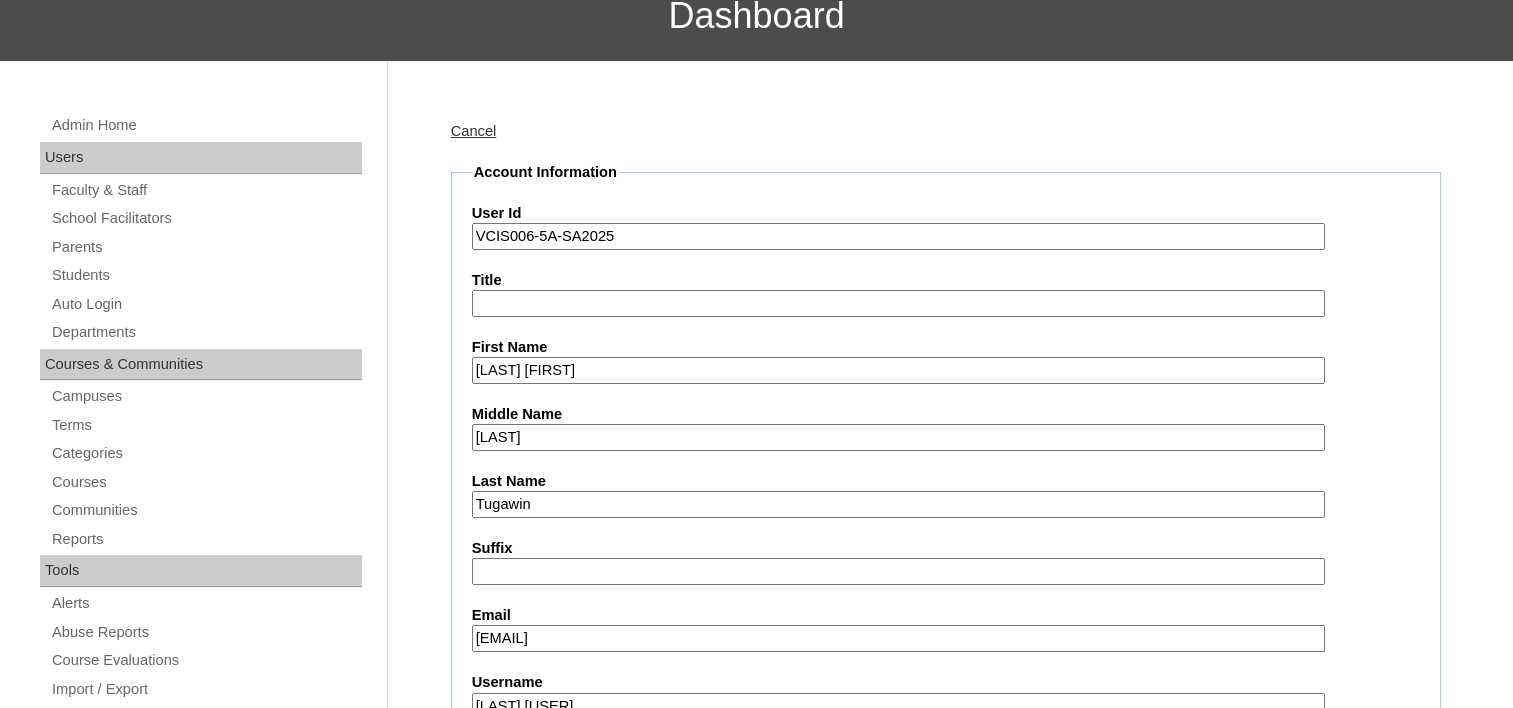 scroll, scrollTop: 300, scrollLeft: 0, axis: vertical 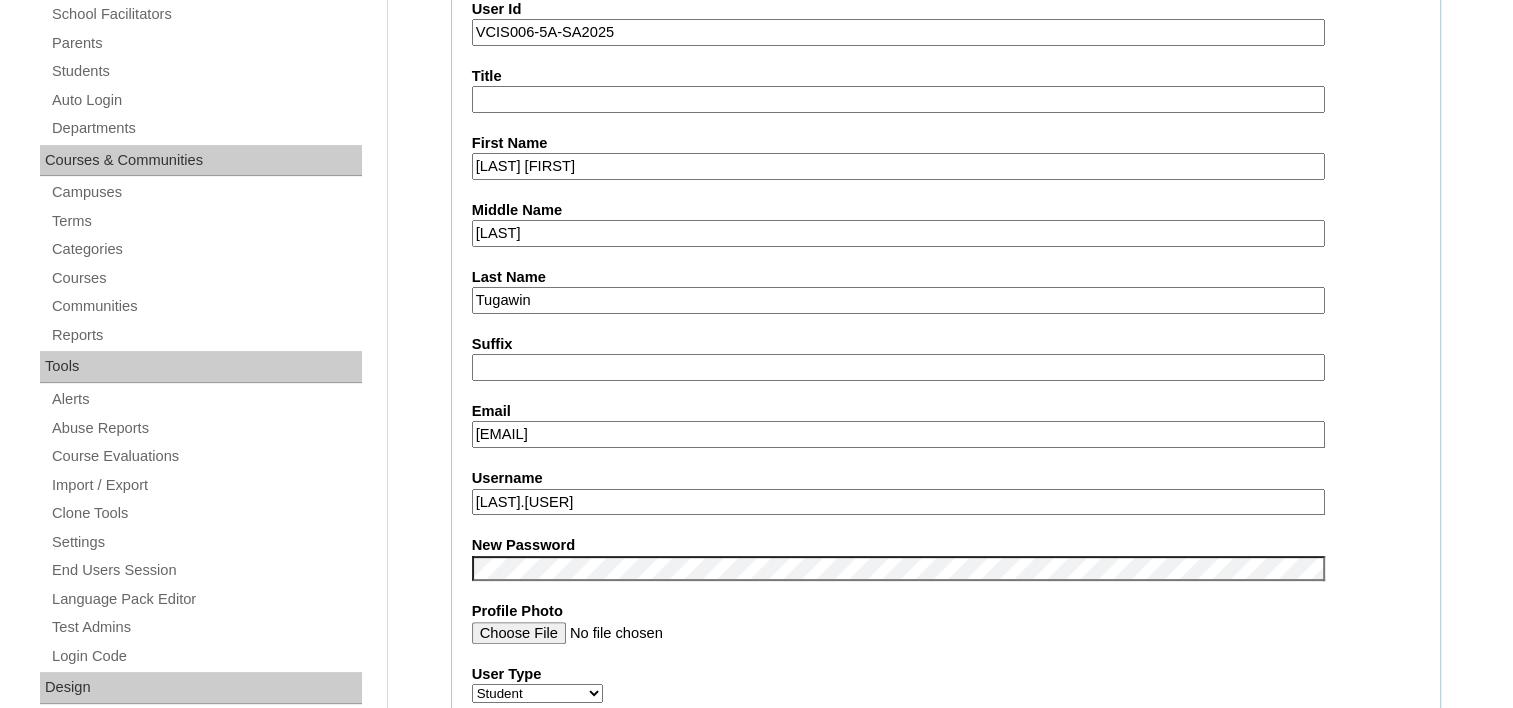click on "[EMAIL]" at bounding box center [898, 434] 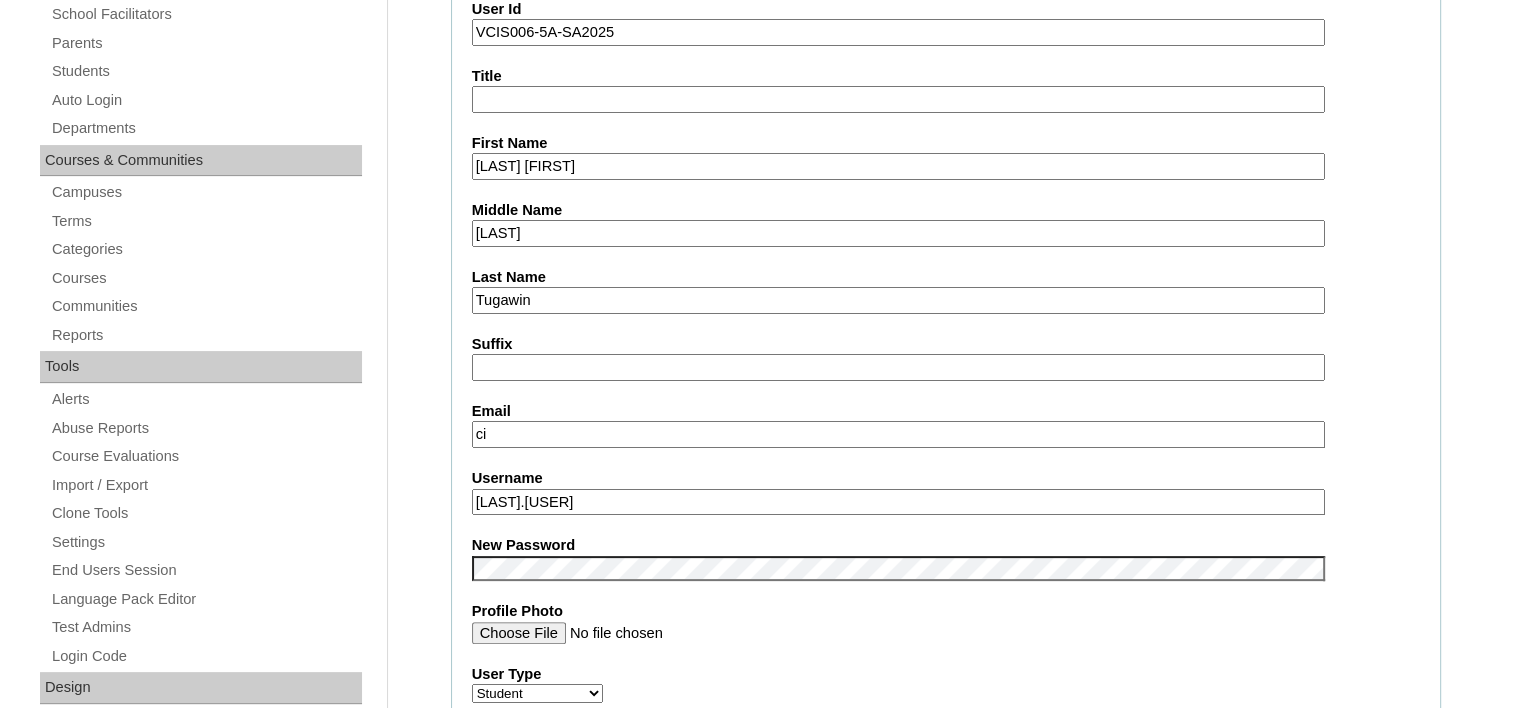 type on "c" 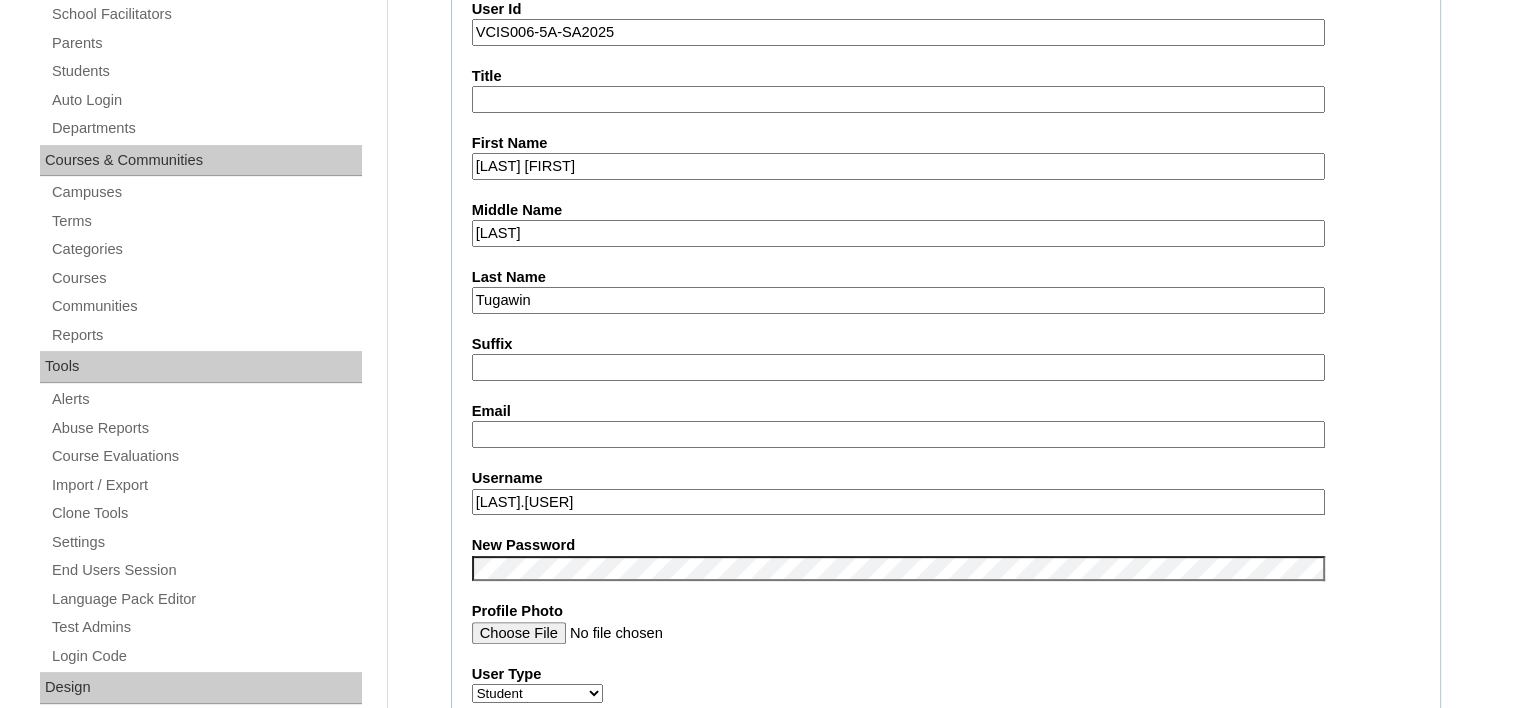 paste on "[EMAIL]" 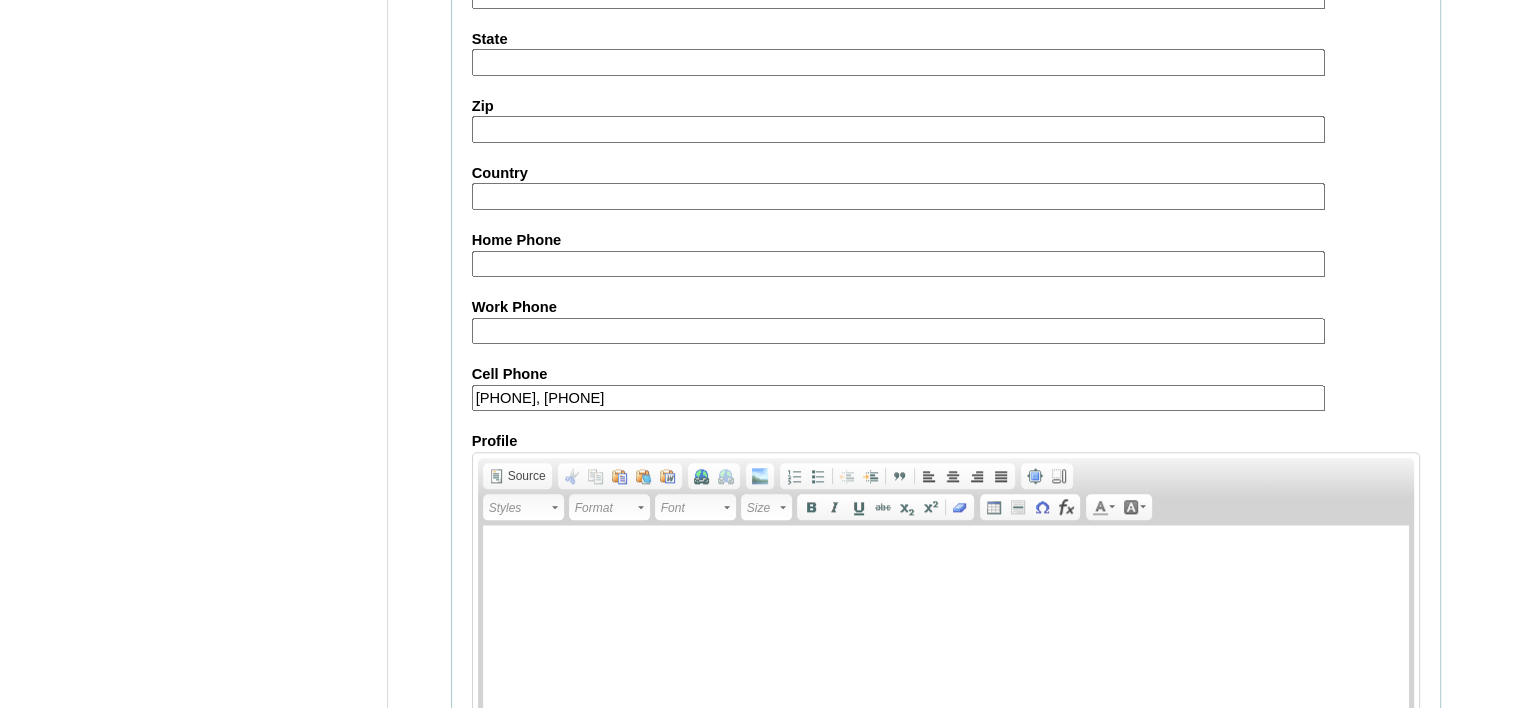 scroll, scrollTop: 2335, scrollLeft: 0, axis: vertical 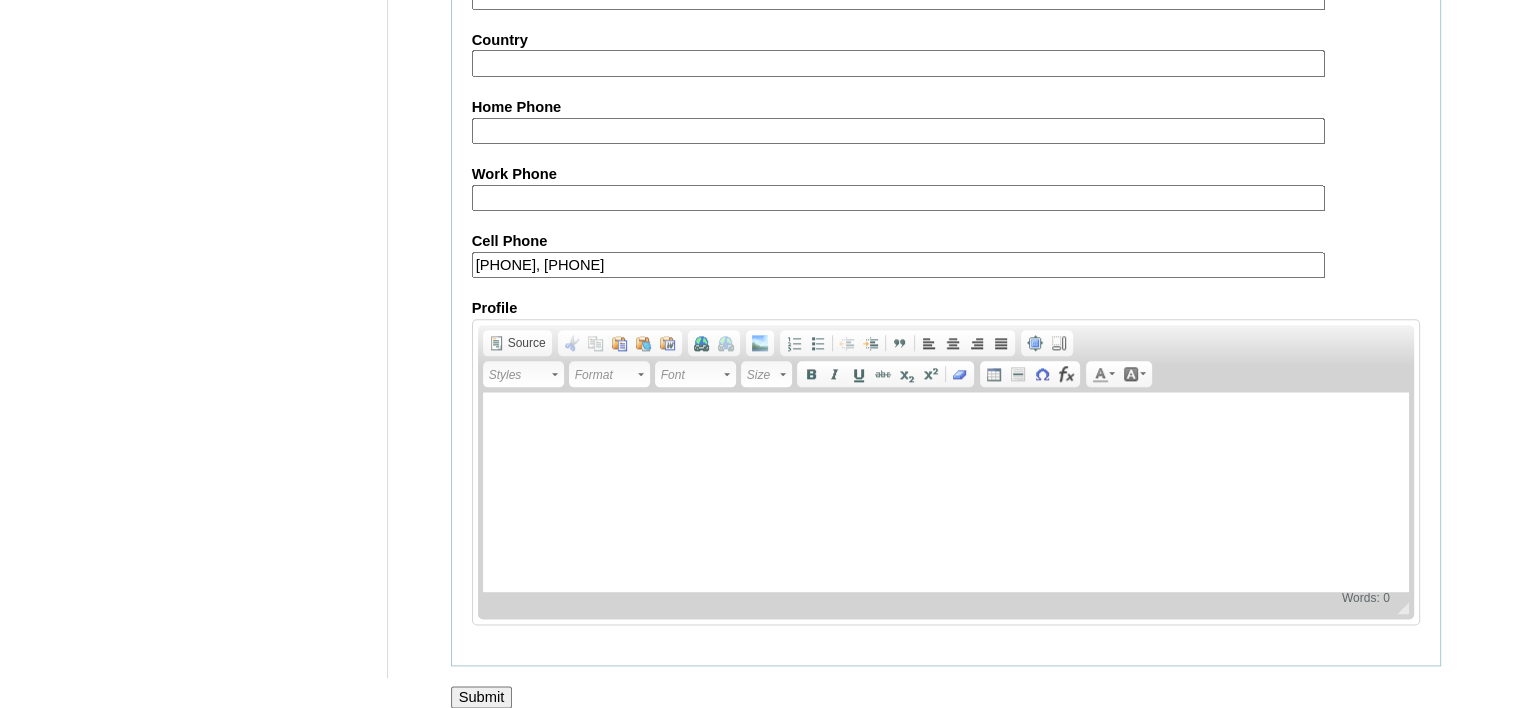 type on "[EMAIL]" 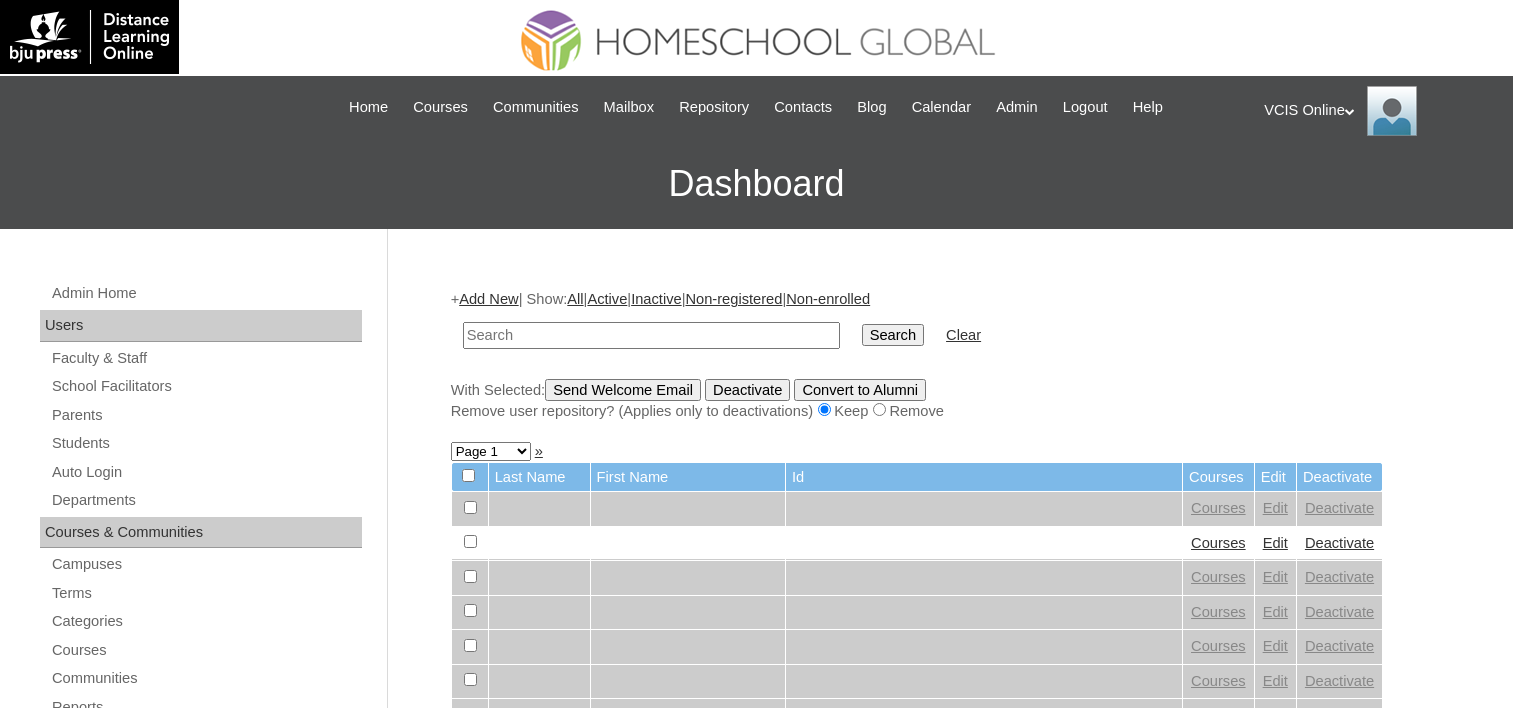 scroll, scrollTop: 0, scrollLeft: 0, axis: both 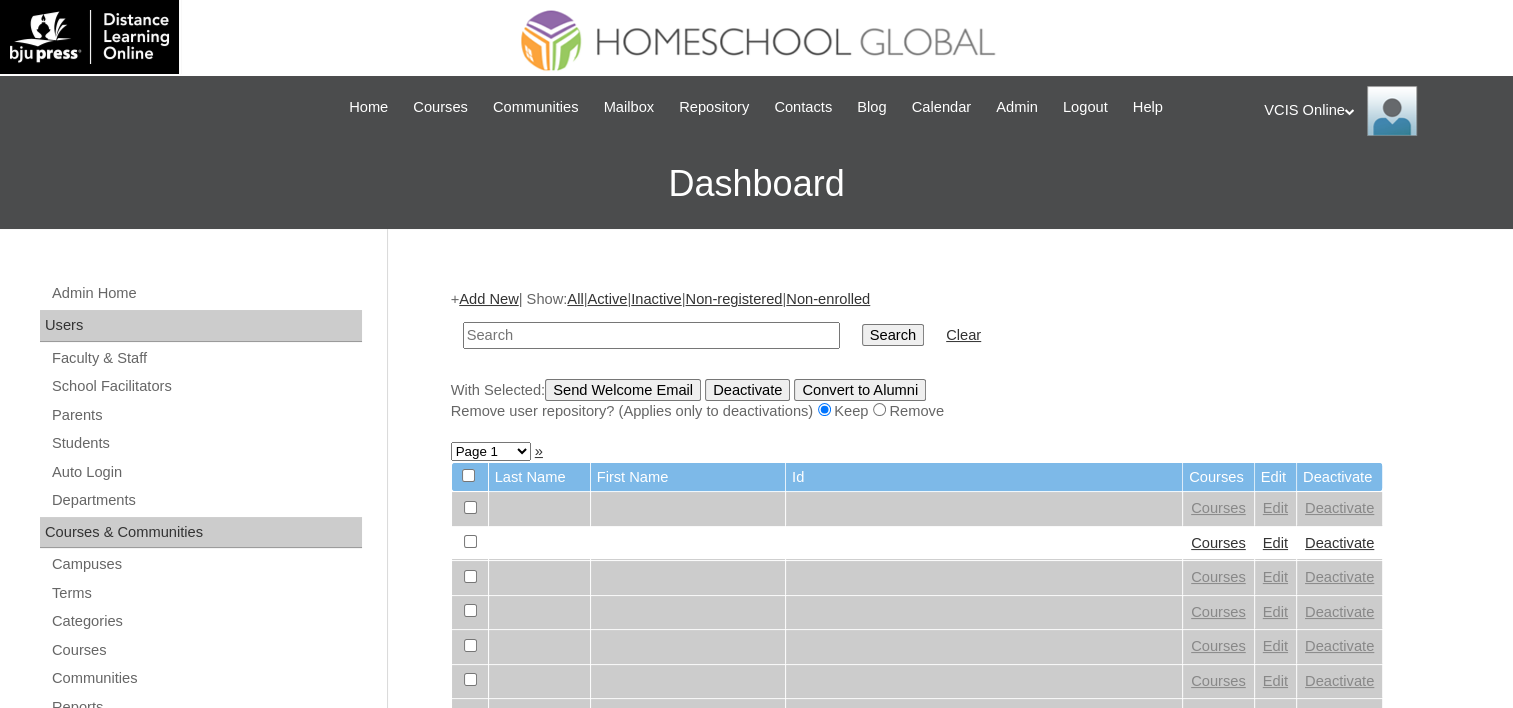 click at bounding box center [651, 335] 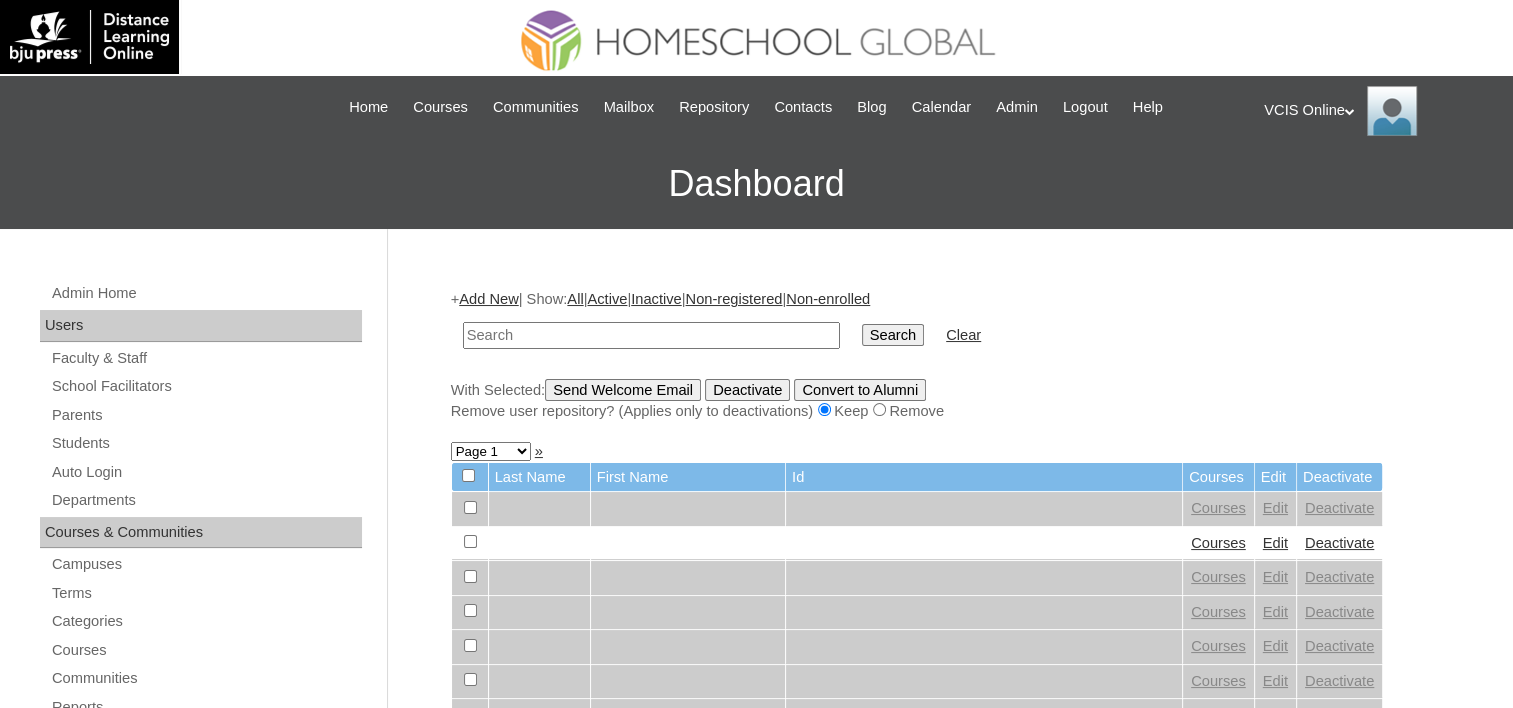 type on "VCIS004-5A-SA2025" 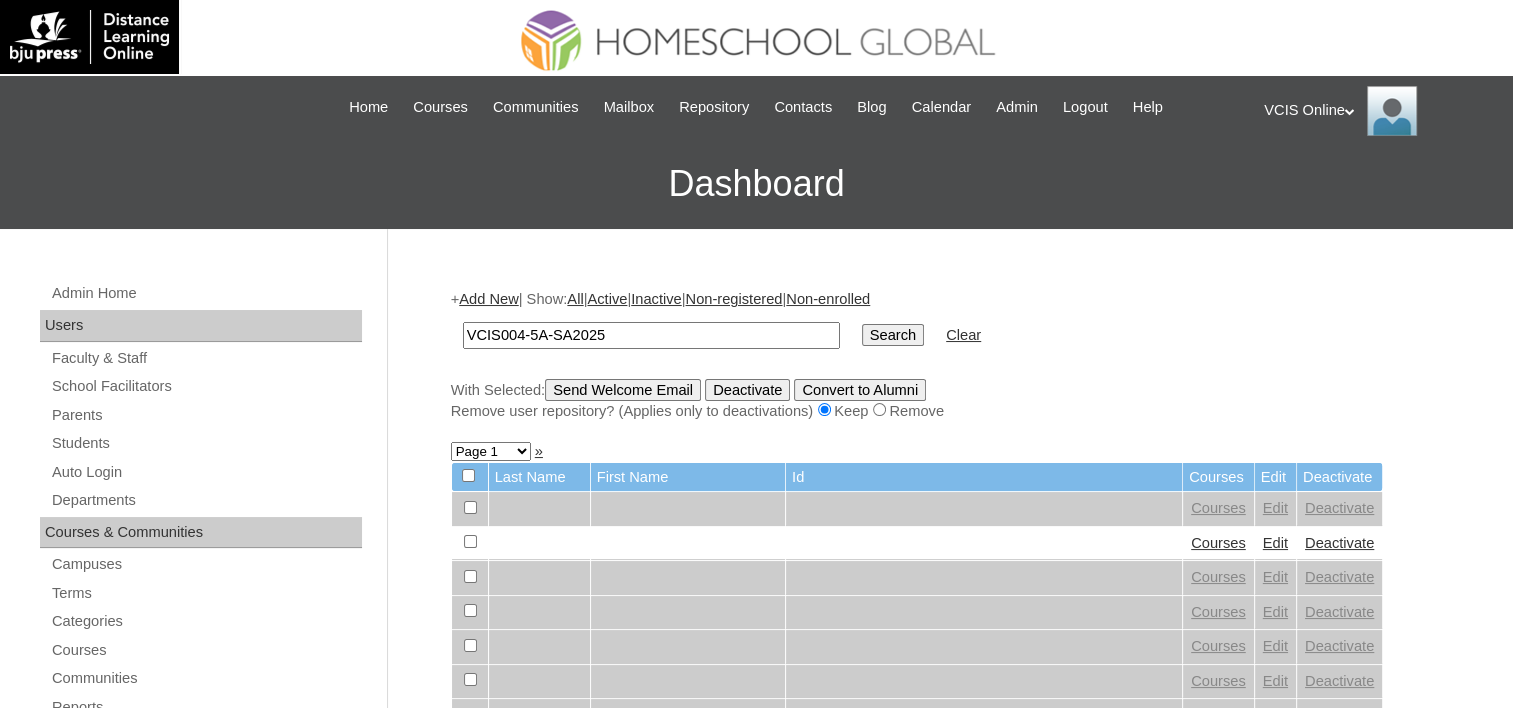 click on "Search" at bounding box center [893, 335] 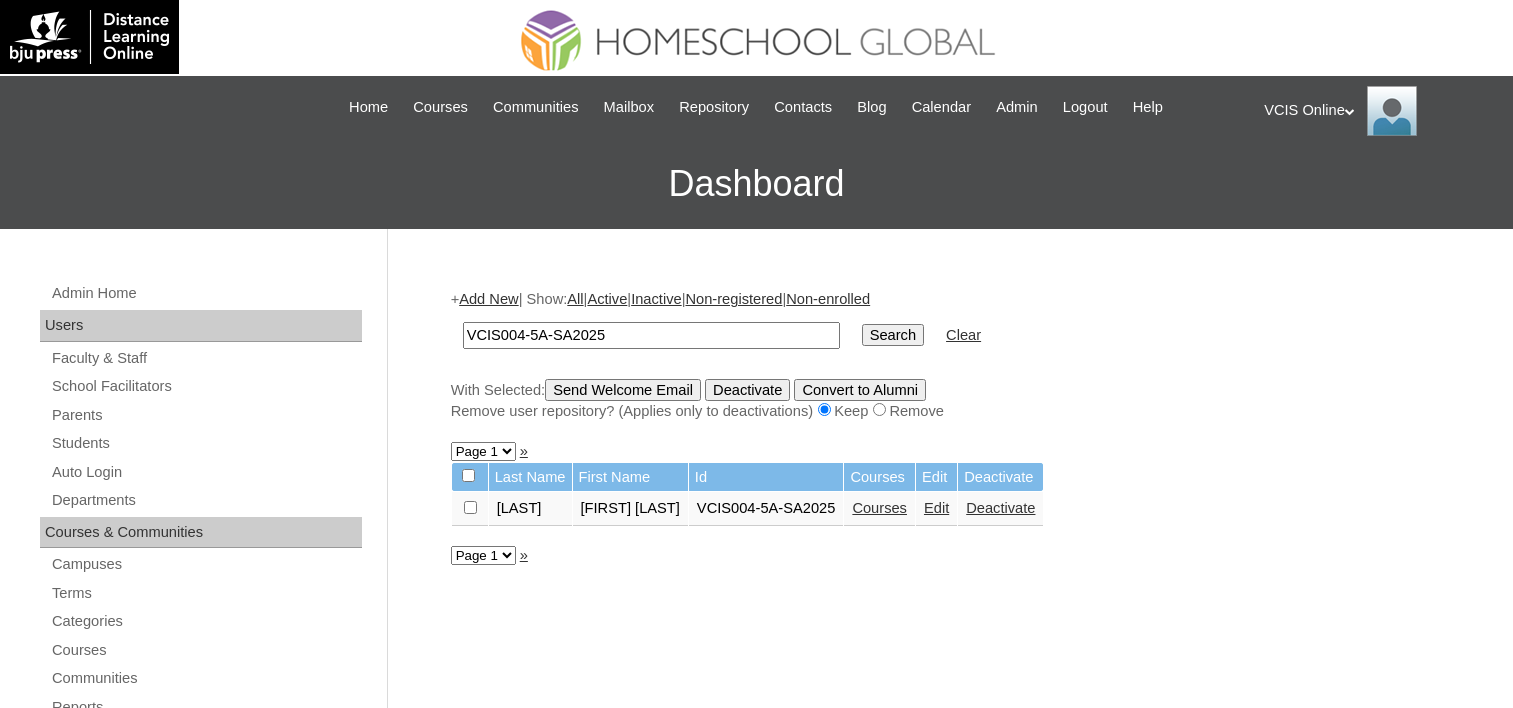 scroll, scrollTop: 0, scrollLeft: 0, axis: both 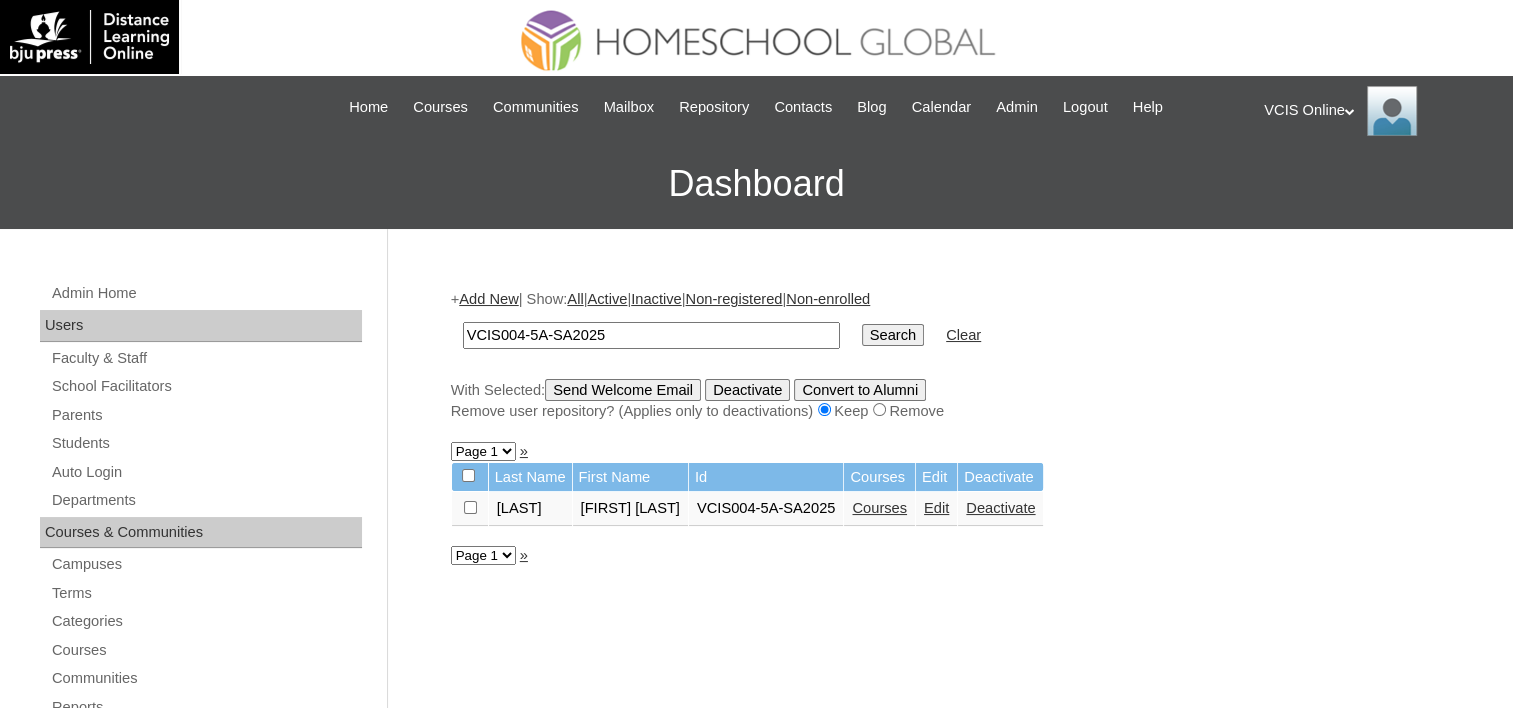 click on "Edit" at bounding box center [936, 508] 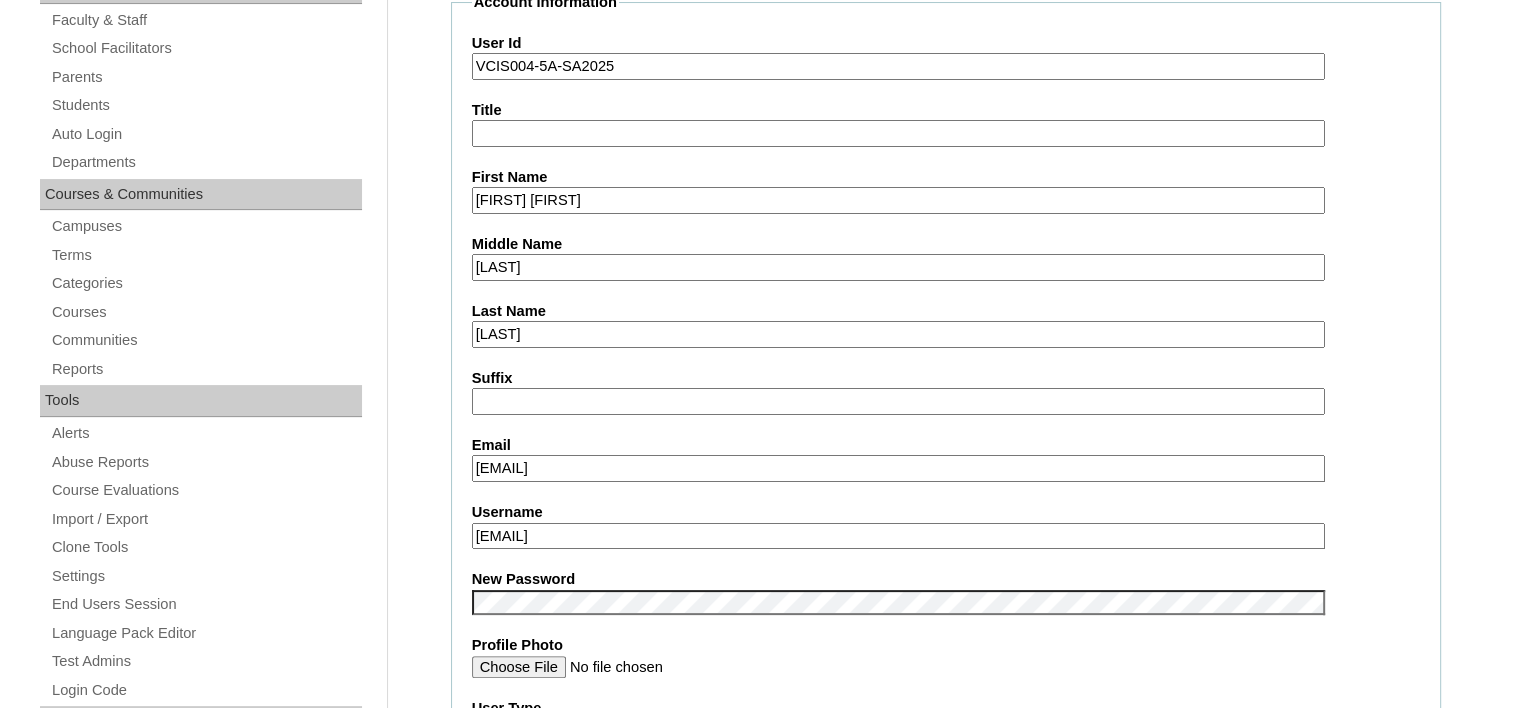 scroll, scrollTop: 346, scrollLeft: 0, axis: vertical 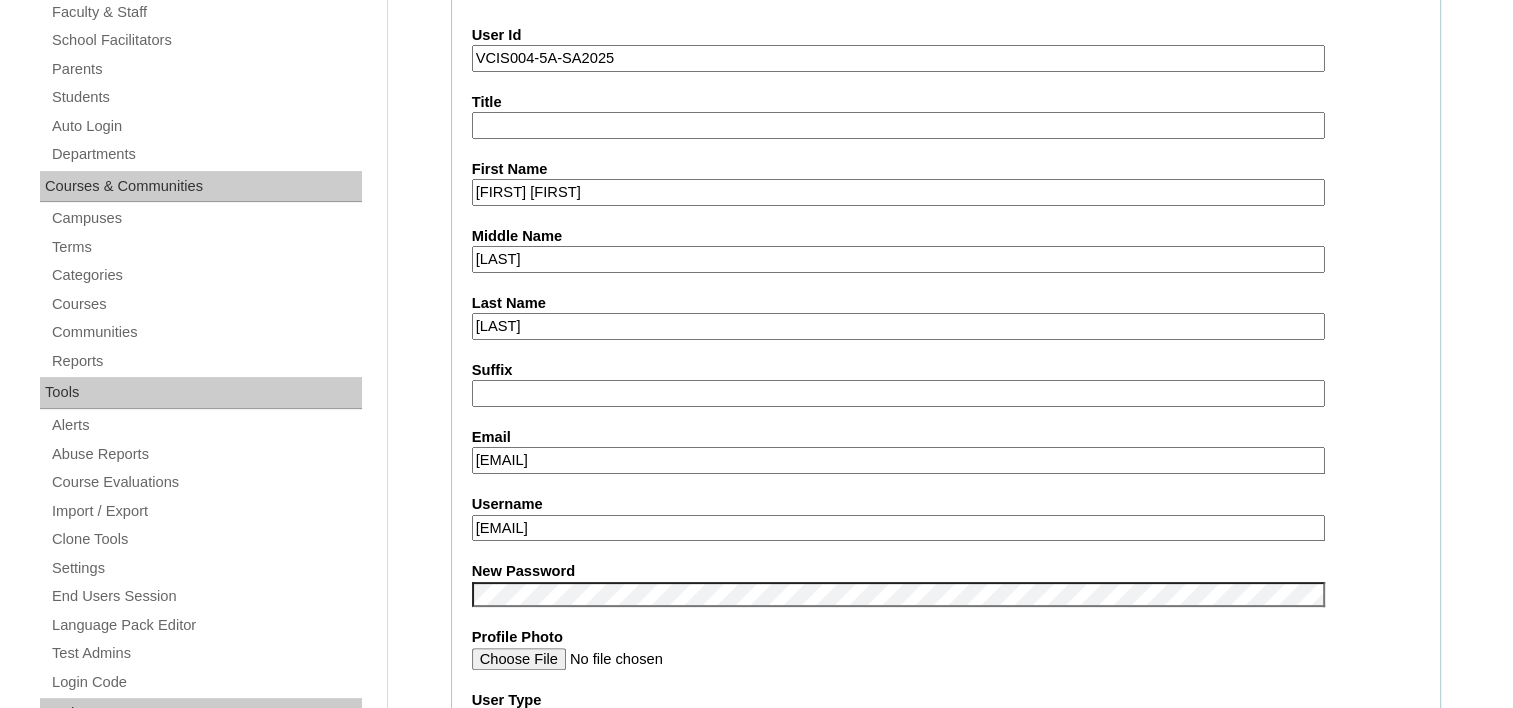 click on "daphne.dane.tala@gmail.com" at bounding box center (898, 460) 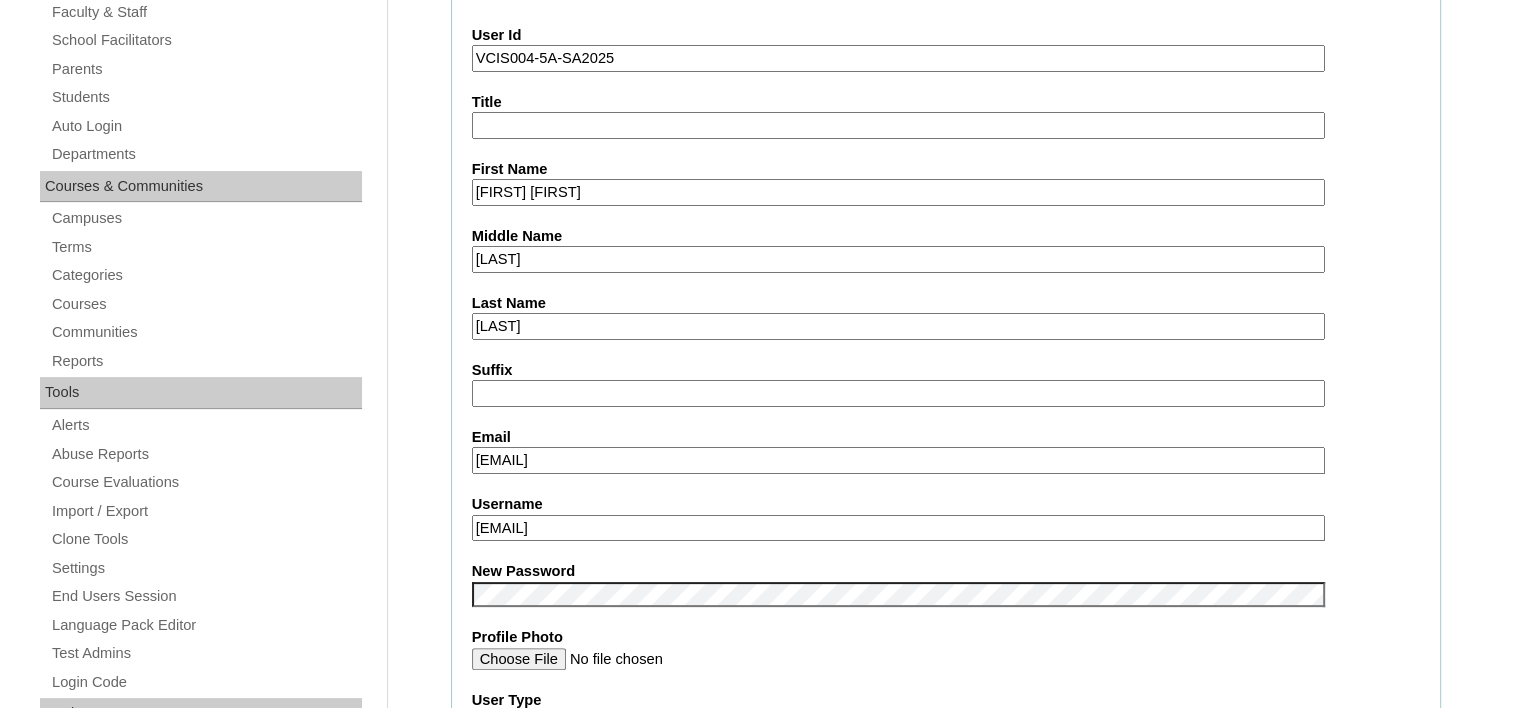 paste on "imsilva.student@vcis.edu.ph" 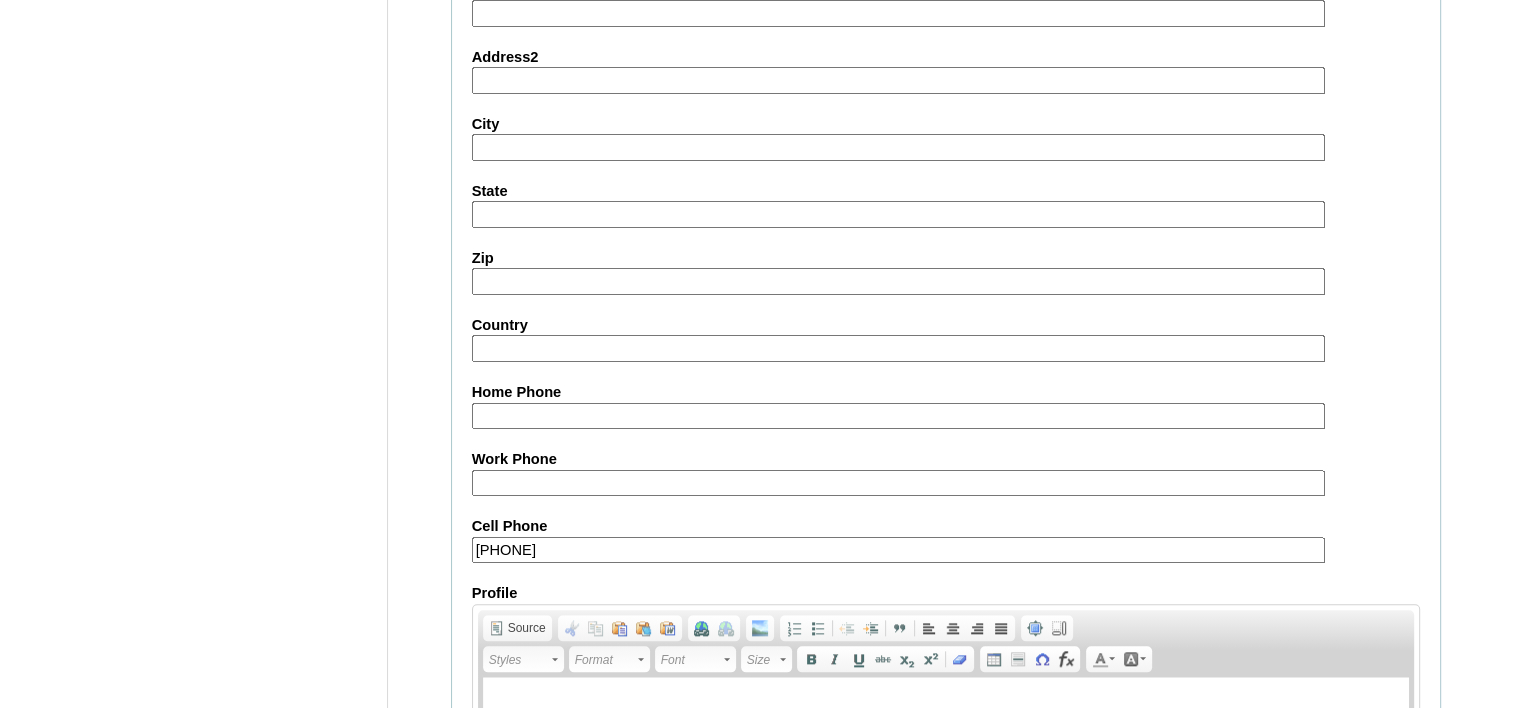 scroll, scrollTop: 2335, scrollLeft: 0, axis: vertical 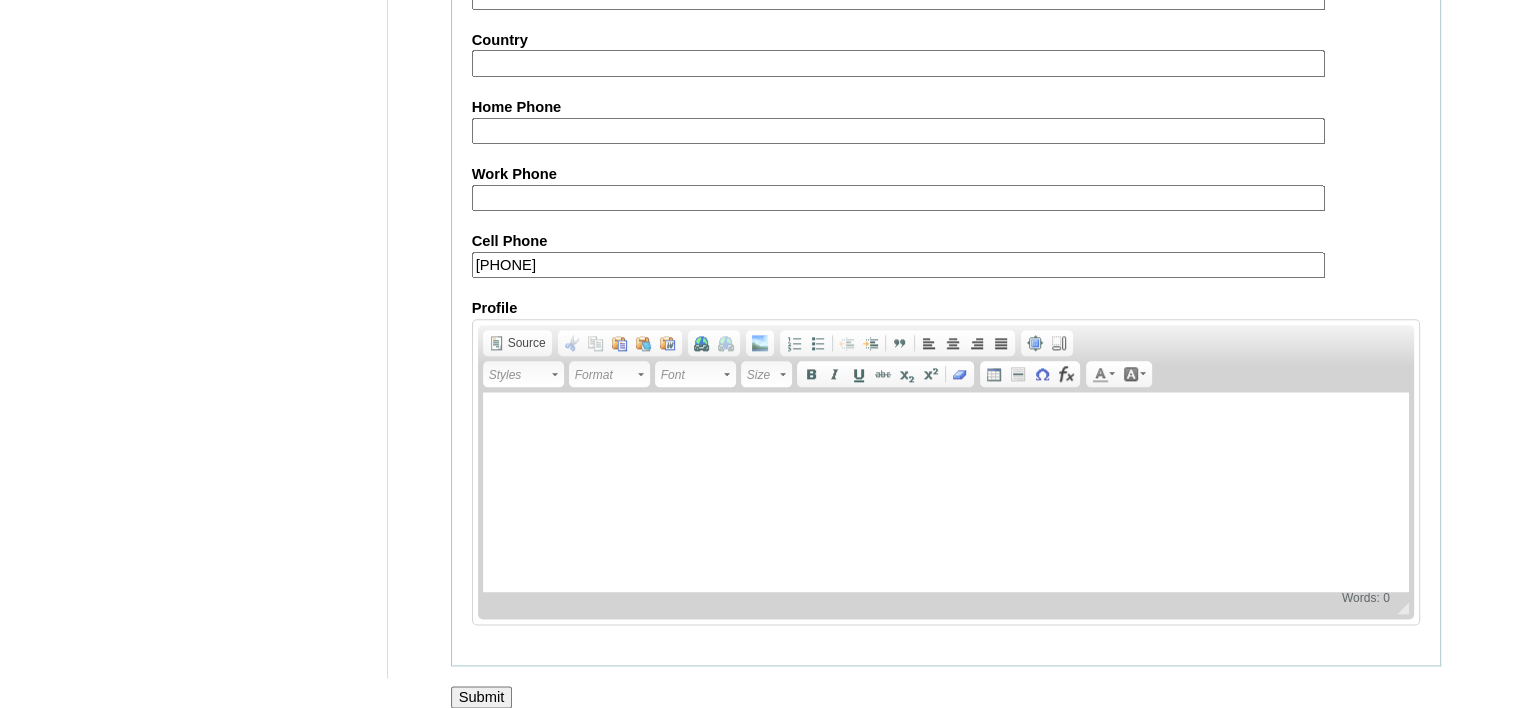type on "imsilva.student@vcis.edu.ph" 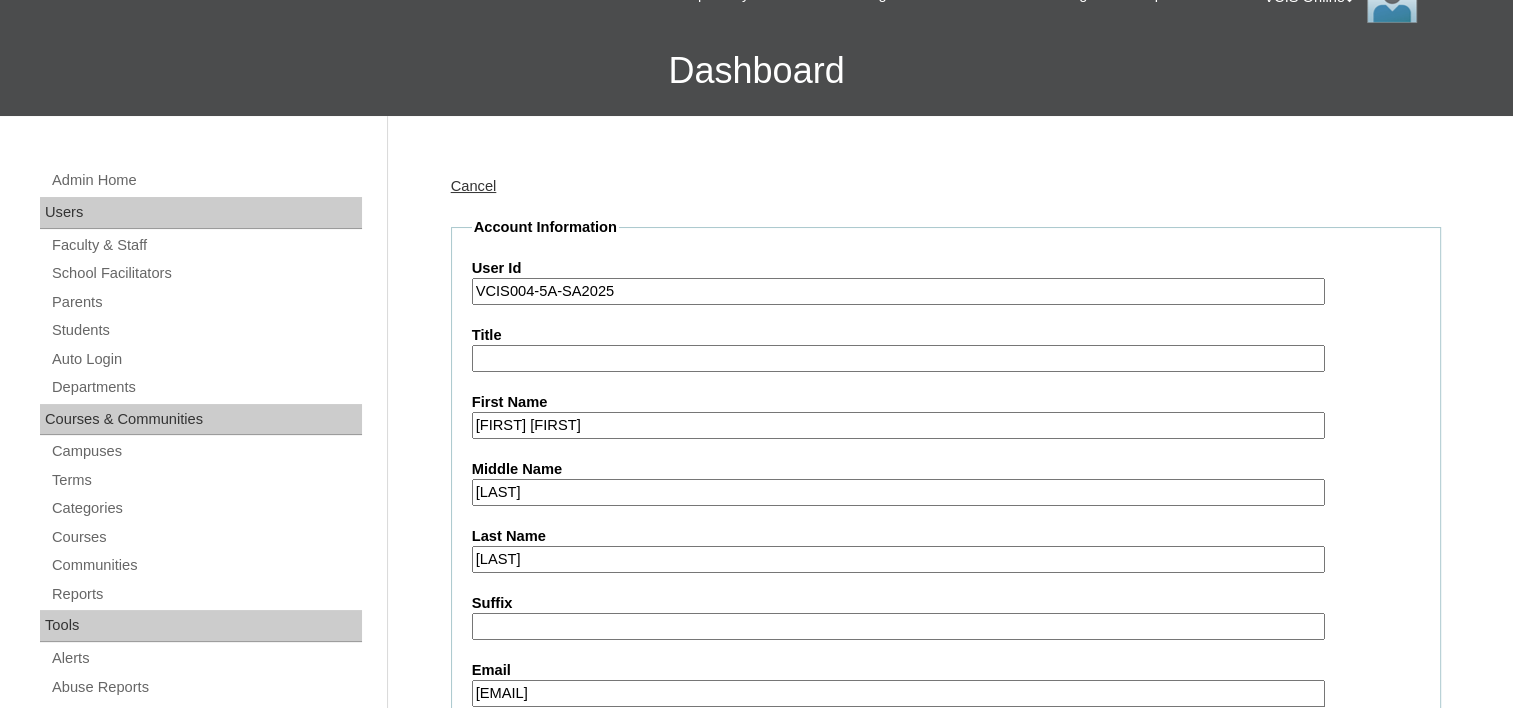 scroll, scrollTop: 103, scrollLeft: 0, axis: vertical 